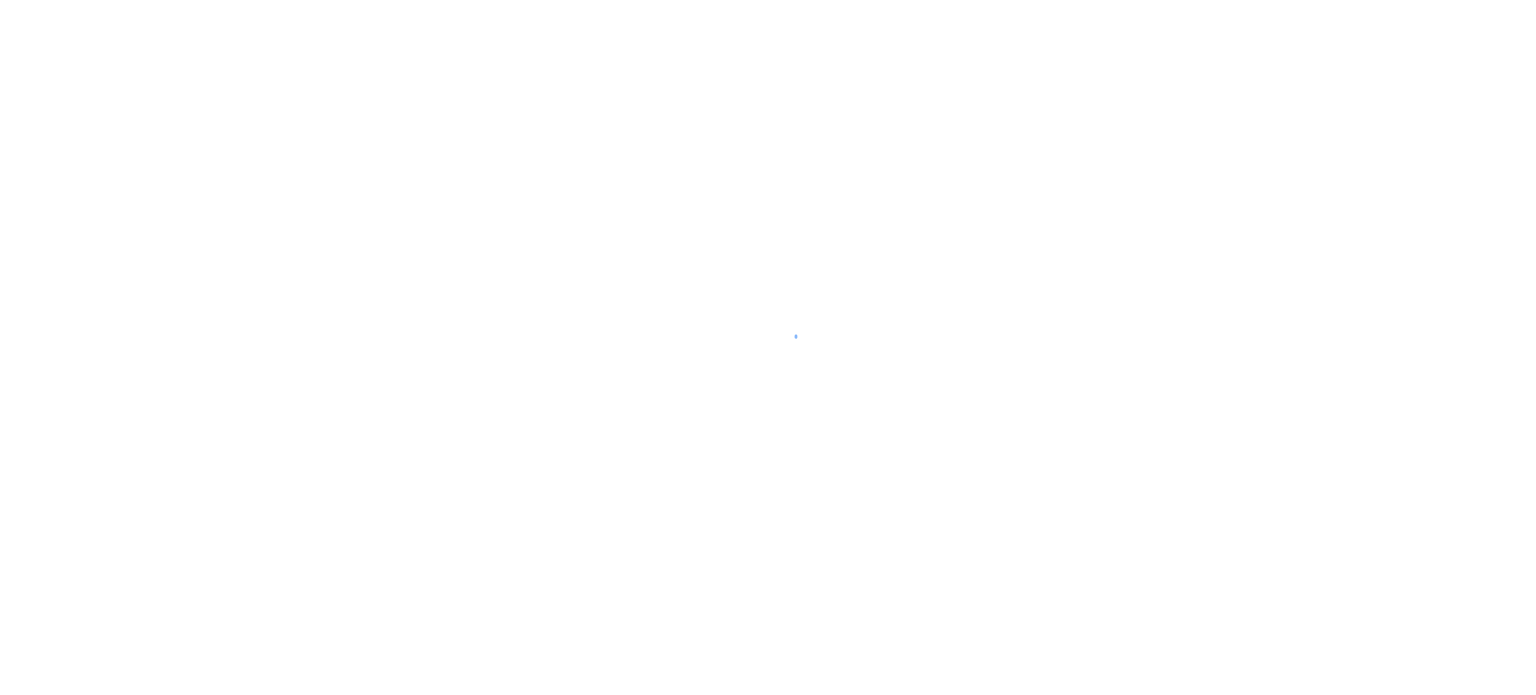 scroll, scrollTop: 0, scrollLeft: 0, axis: both 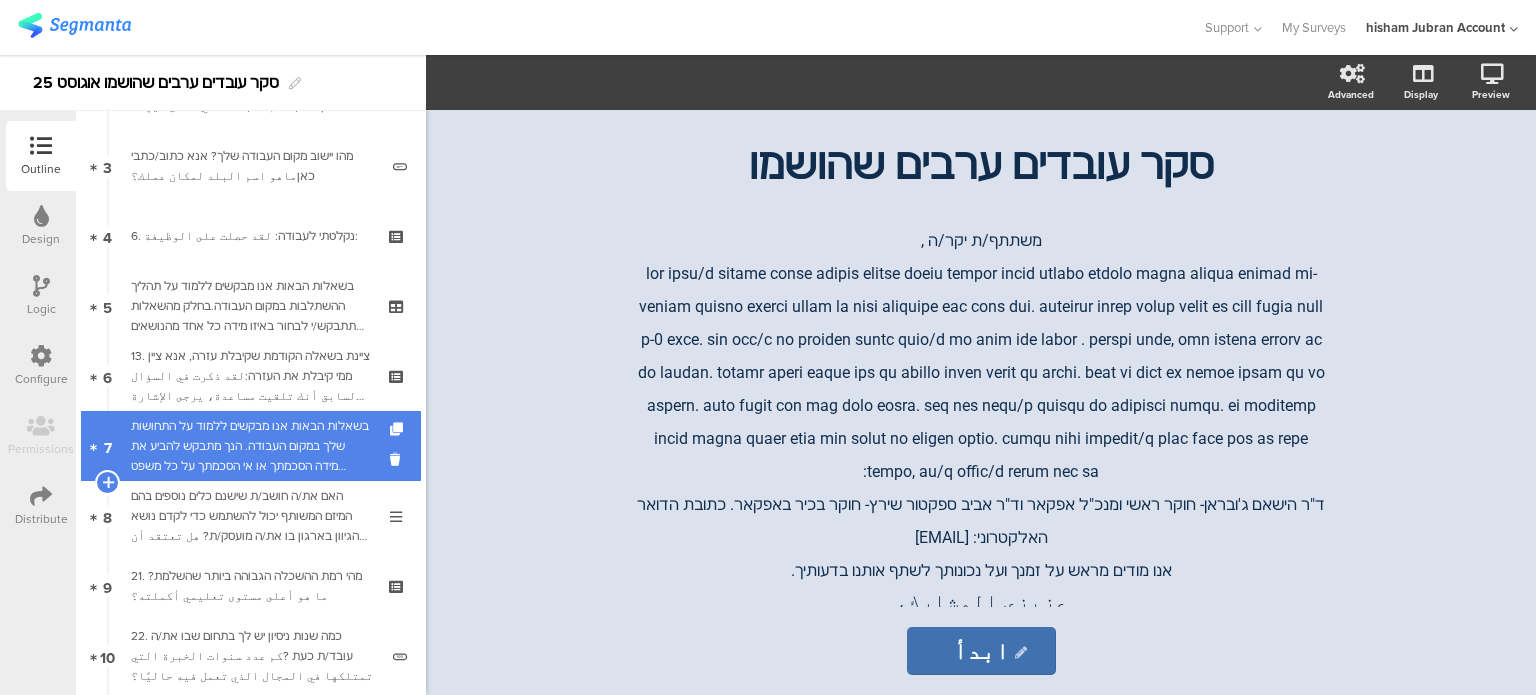 click on "בשאלות הבאות אנו מבקשים ללמוד על התחושות שלך במקום העבודה. הנך מתבקש להביע את מידה הסכמתך או אי הסכמתך על כל משפט ומשפט.אנא דרג/י את התשובה שלך על סולם מ-1 עד 5, כאשר:الأسئلة التالية تسأل عن مشاعرك تجاه بيئة العمل. يُرجى تحديد مدى موافقتك أو معارضتك لكل عبارة.يرجى تقييم إجابتك على مقياس من ١ إلى ٥، حيث:" at bounding box center (250, 446) 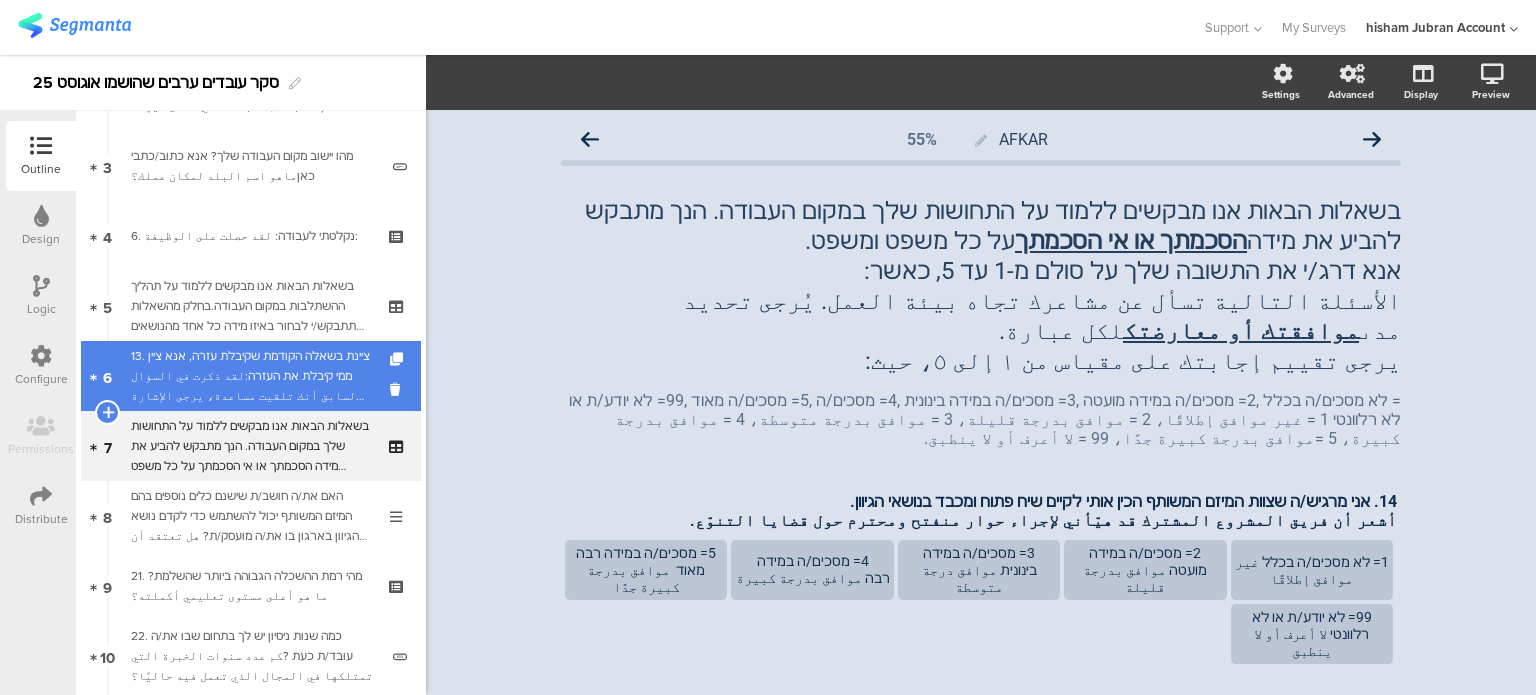 click on "13. ציינת בשאלה הקודמת שקיבלת עזרה, אנא ציין ממי קיבלת את העזרה:لقد ذكرت في السؤال السابق أنك تلقيت مساعدة، يرجى الإشارة إلى الجهة التي تلقيت منها المساعدة:" at bounding box center [250, 376] 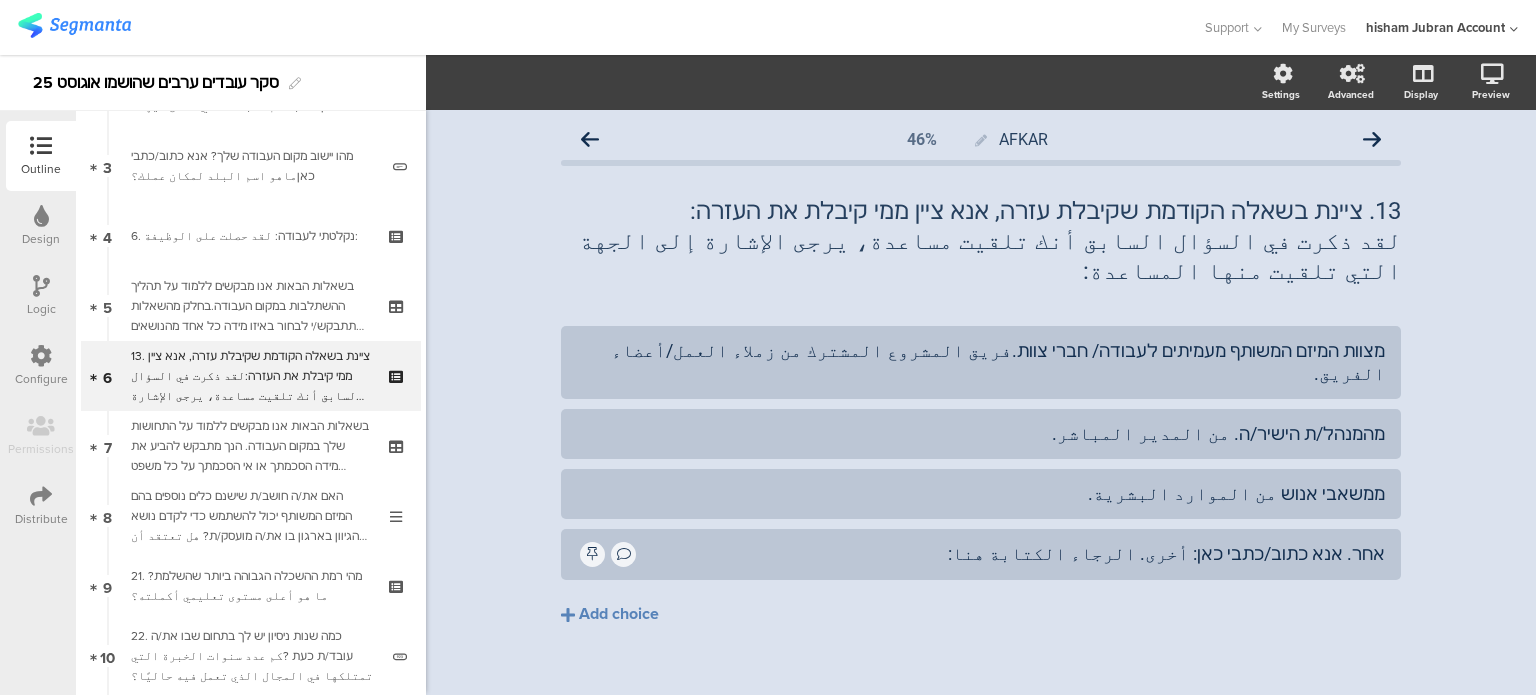click on "בשאלות הבאות אנו מבקשים ללמוד על תהליך ההשתלבות במקום העבודה.בחלק מהשאלות תתבקש/י לבחור באיזו מידה כל אחד מהנושאים הבאים התקיים או לא התקיים בתהליך ההשתלבות שלך.אנא דרג/י את תשובתך על סולם מ-1 עד 5, כאשר:في الأسئلة التالية نسعى إلى التعرف على عملية الاندماج في مكان العمل. في بعض الأسئلة، سيُطلب منك تحديد مدى وجود أو غياب كل من القضايا التالية في البرنامج. يُرجى تقييم إجابتك على مقياس من 1 إلى 5،" at bounding box center (250, 306) 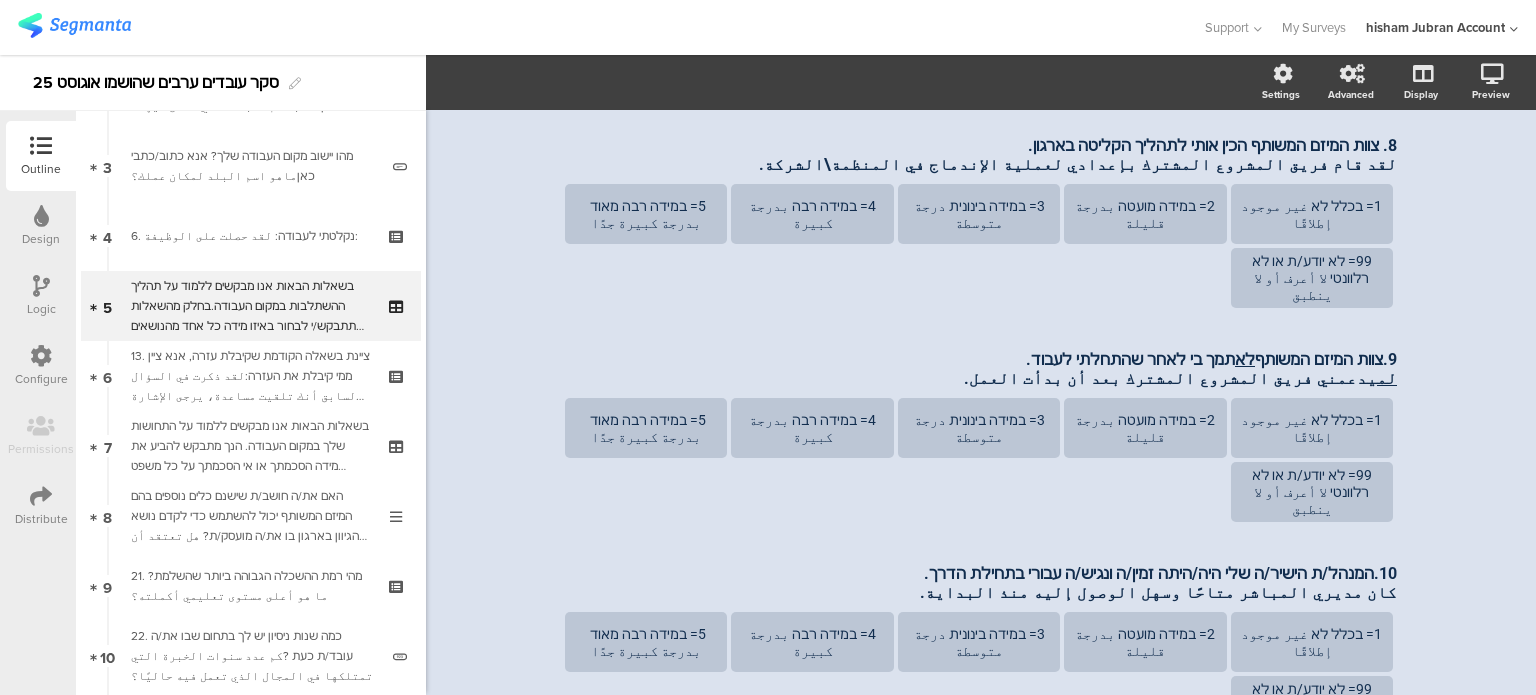 scroll, scrollTop: 1164, scrollLeft: 0, axis: vertical 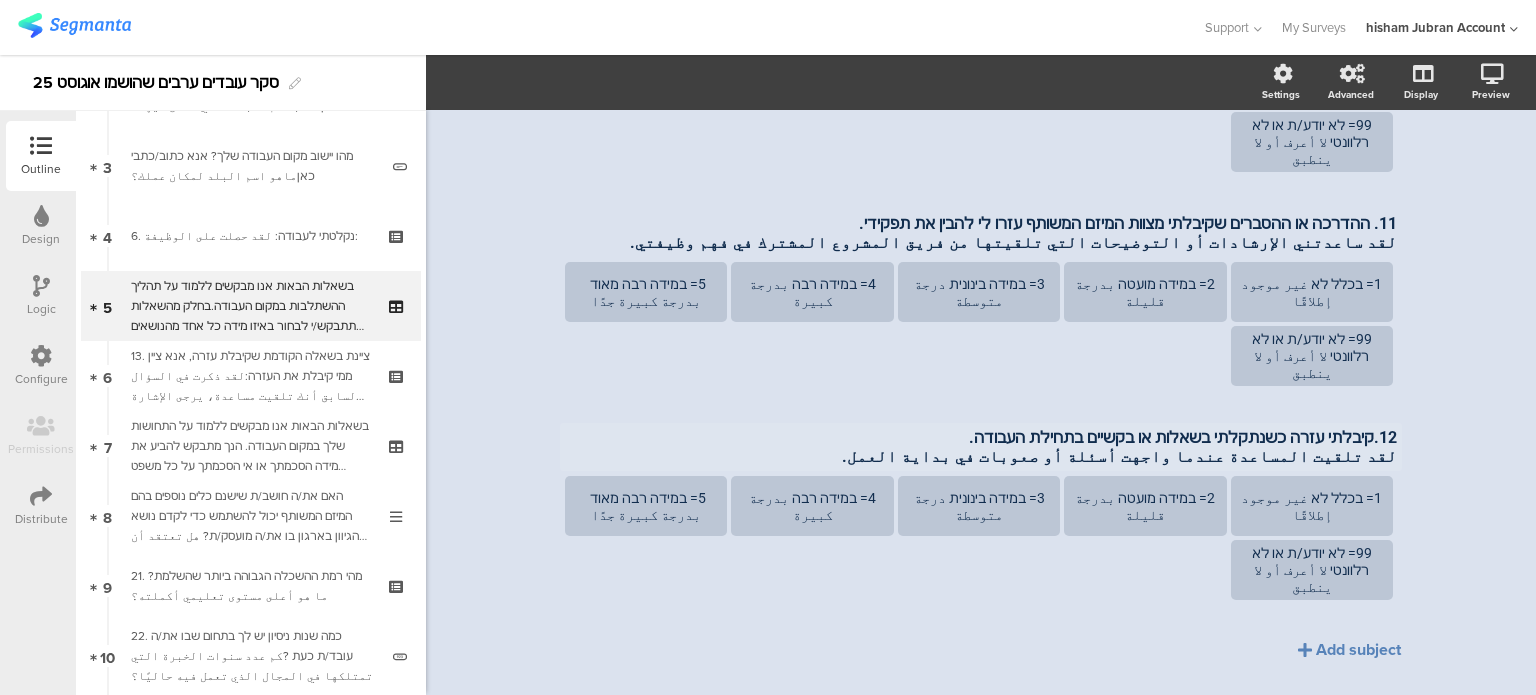 click on "12.קיבלתי עזרה כשנתקלתי בשאלות או בקשיים בתחילת העבודה." at bounding box center [981, 437] 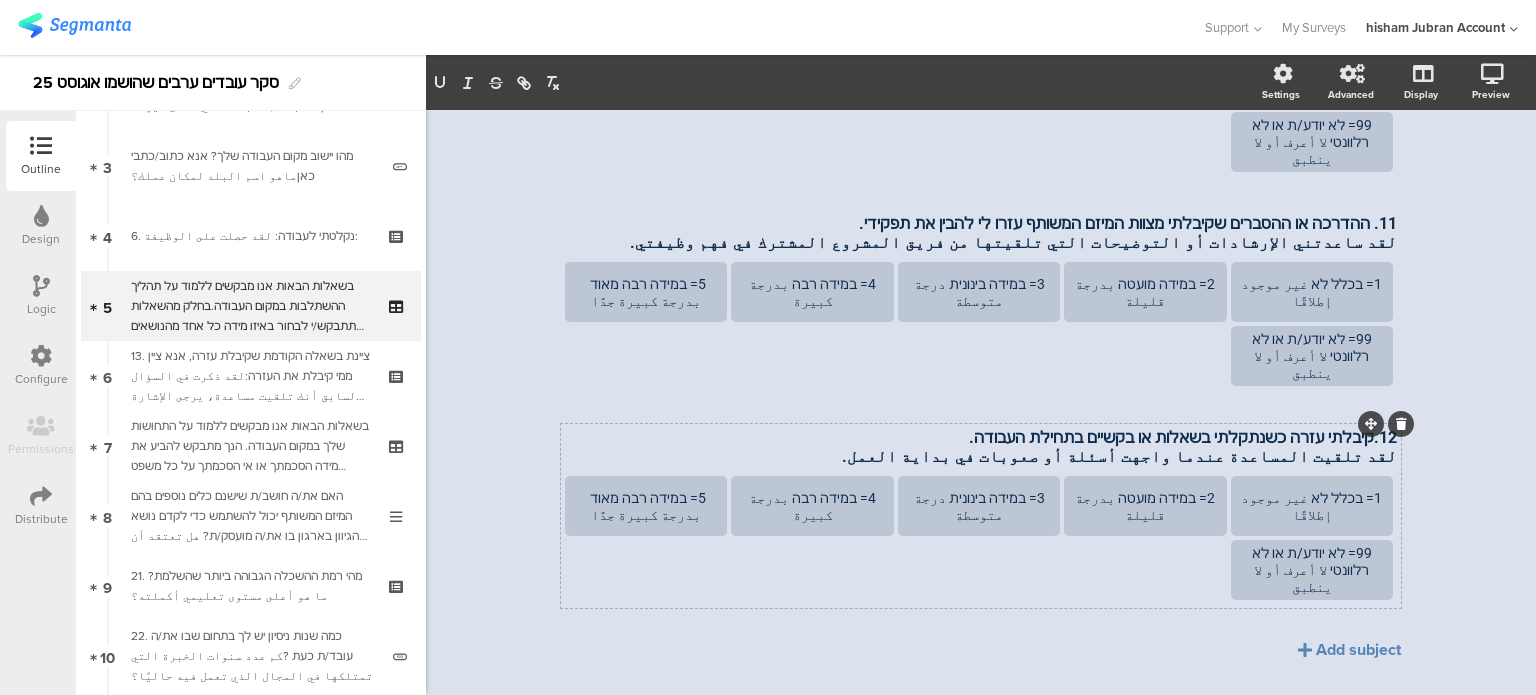 scroll, scrollTop: 1125, scrollLeft: 0, axis: vertical 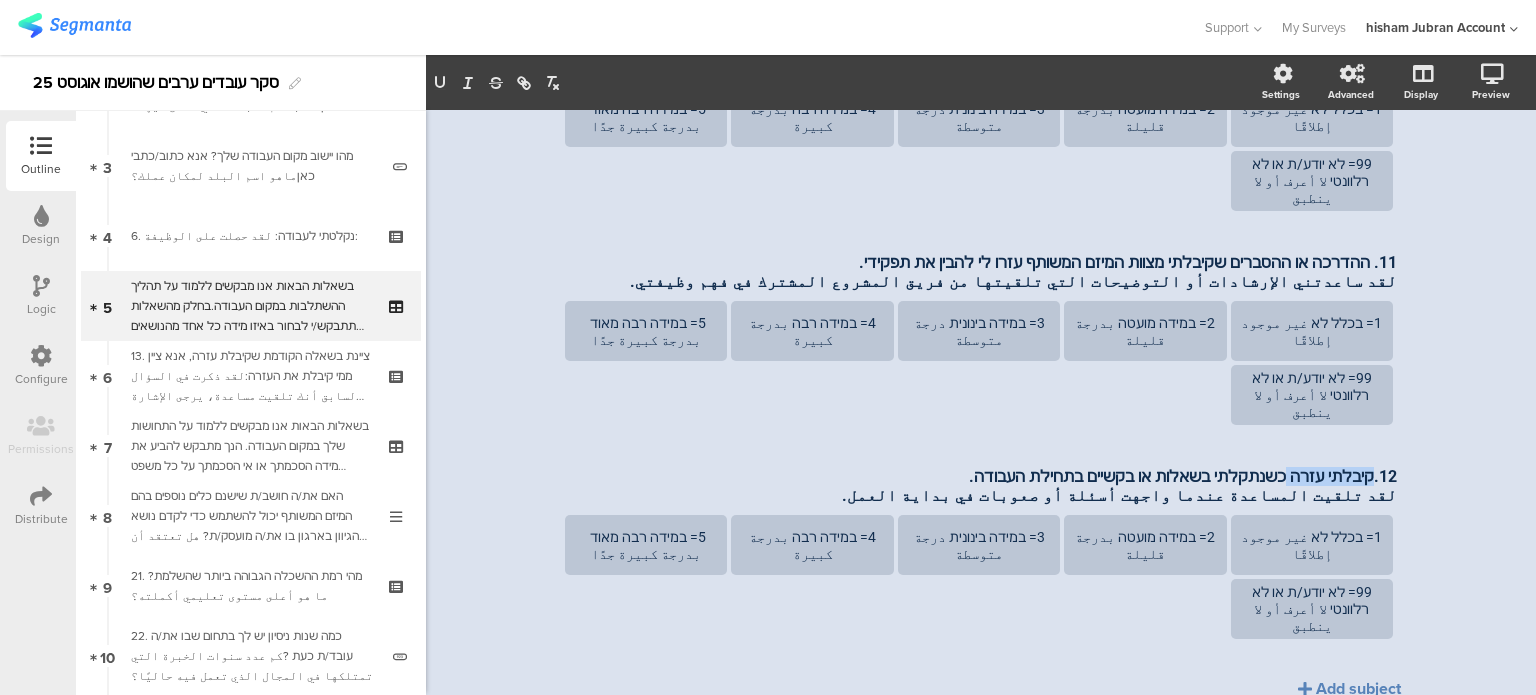 type 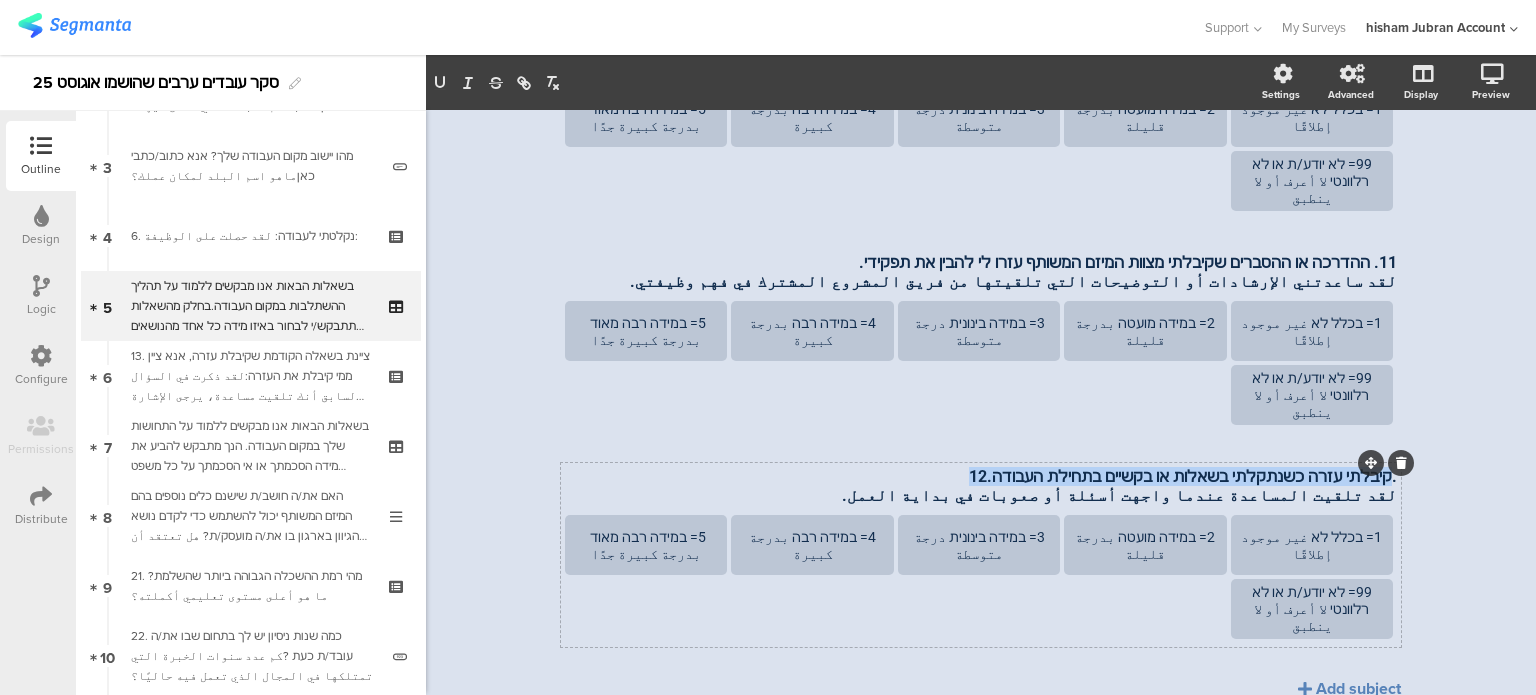 drag, startPoint x: 1016, startPoint y: 423, endPoint x: 1400, endPoint y: 426, distance: 384.01172 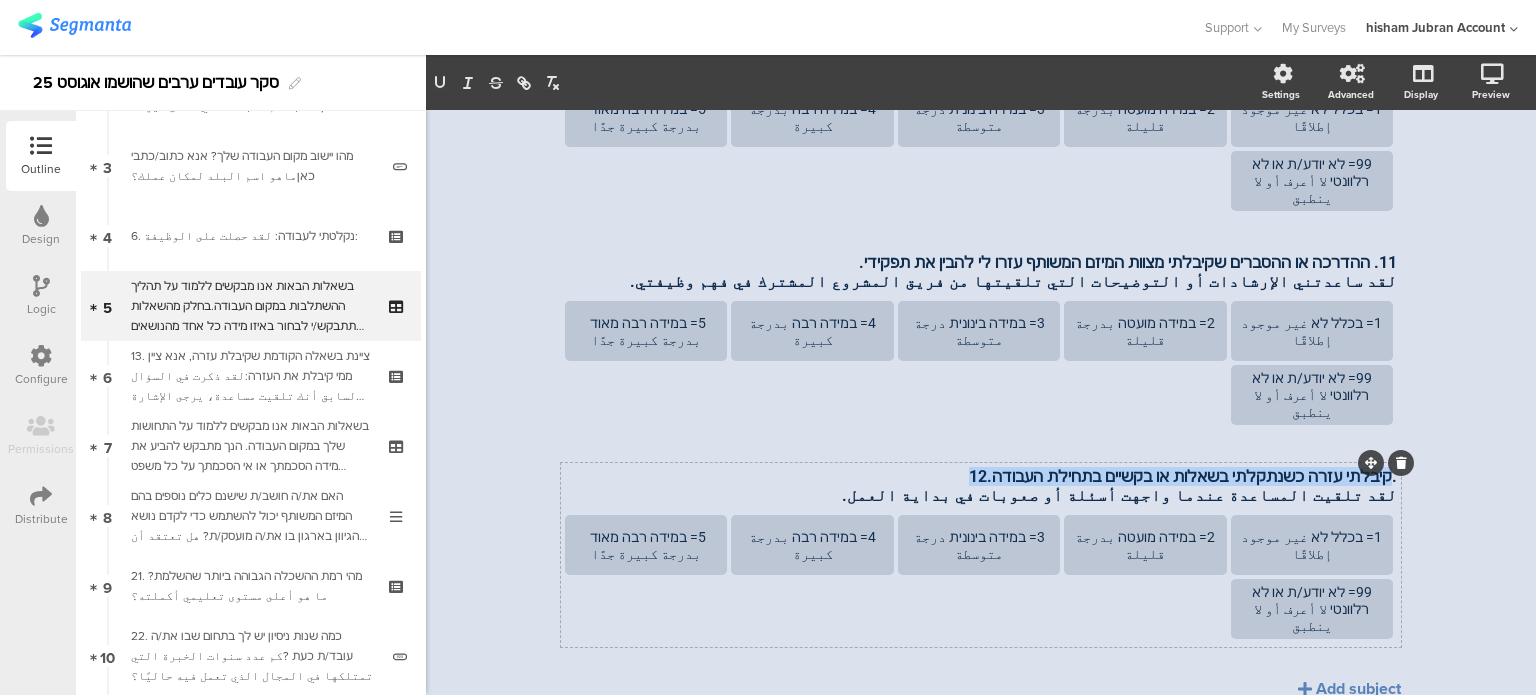 click on "12.קיבלתי עזרה כשנתקלתי בשאלות או בקשיים בתחילת העבודה. لقد تلقيت المساعدة عندما واجهت أسئلة أو صعوبات في بداية العمل.
12.קיבלתי עזרה כשנתקלתי בשאלות או בקשיים בתחילת העבודה. لقد تلقيت المساعدة عندما واجهت أسئلة أو صعوبات في بداية العمل.
12.קיבלתי עזרה כשנתקלתי בשאלות או בקשיים בתחילת העבודה. لقد تلقيت المساعدة عندما واجهت أسئلة أو صعوبات في بداية العمل.
1= בכלל לא غير موجود إطلاقًا
2= במידה מועטה بدرجة قليلة" at bounding box center (981, 555) 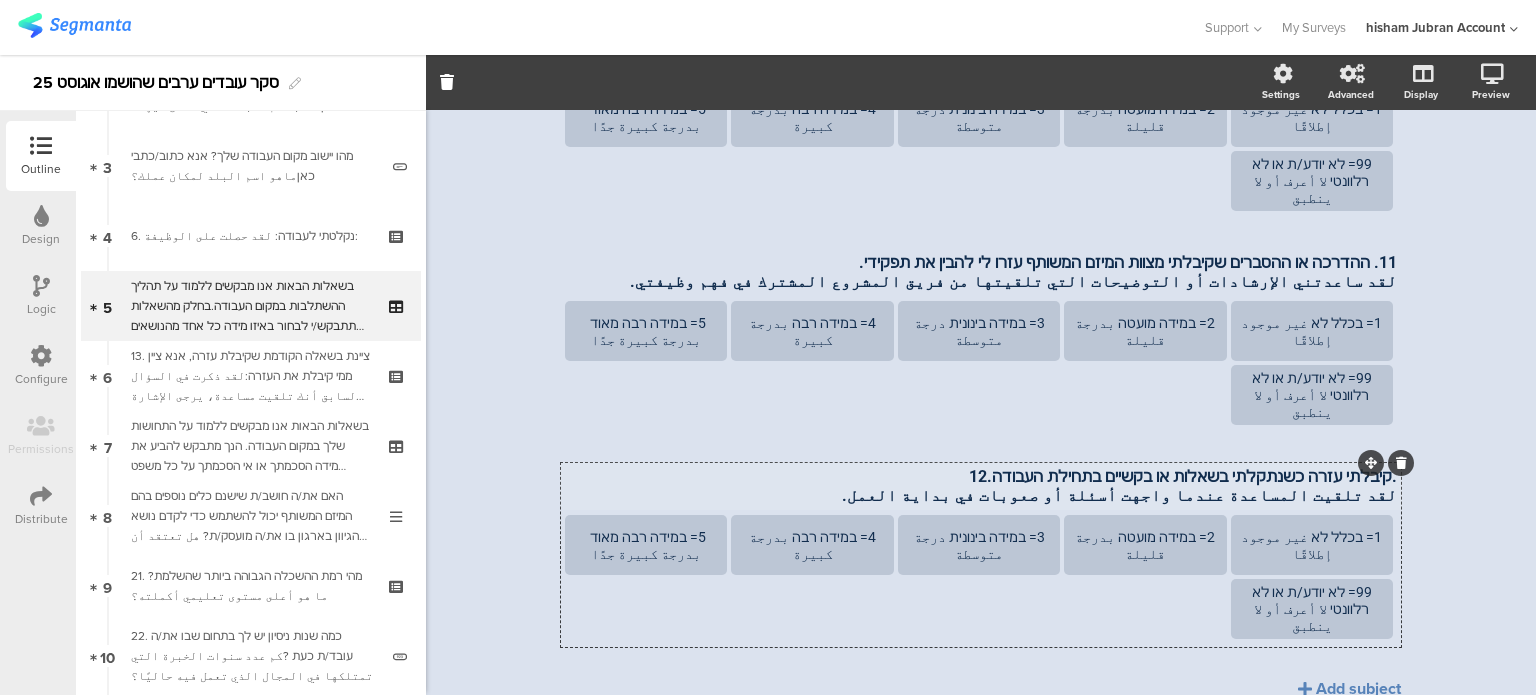 click on "12.קיבלתי עזרה כשנתקלתי בשאלות או בקשיים בתחילת העבודה. لقد تلقيت المساعدة عندما واجهت أسئلة أو صعوبات في بداية العمل.
12.קיבלתי עזרה כשנתקלתי בשאלות או בקשיים בתחילת העבודה. لقد تلقيت المساعدة عندما واجهت أسئلة أو صعوبات في بداية العمل." at bounding box center [981, 486] 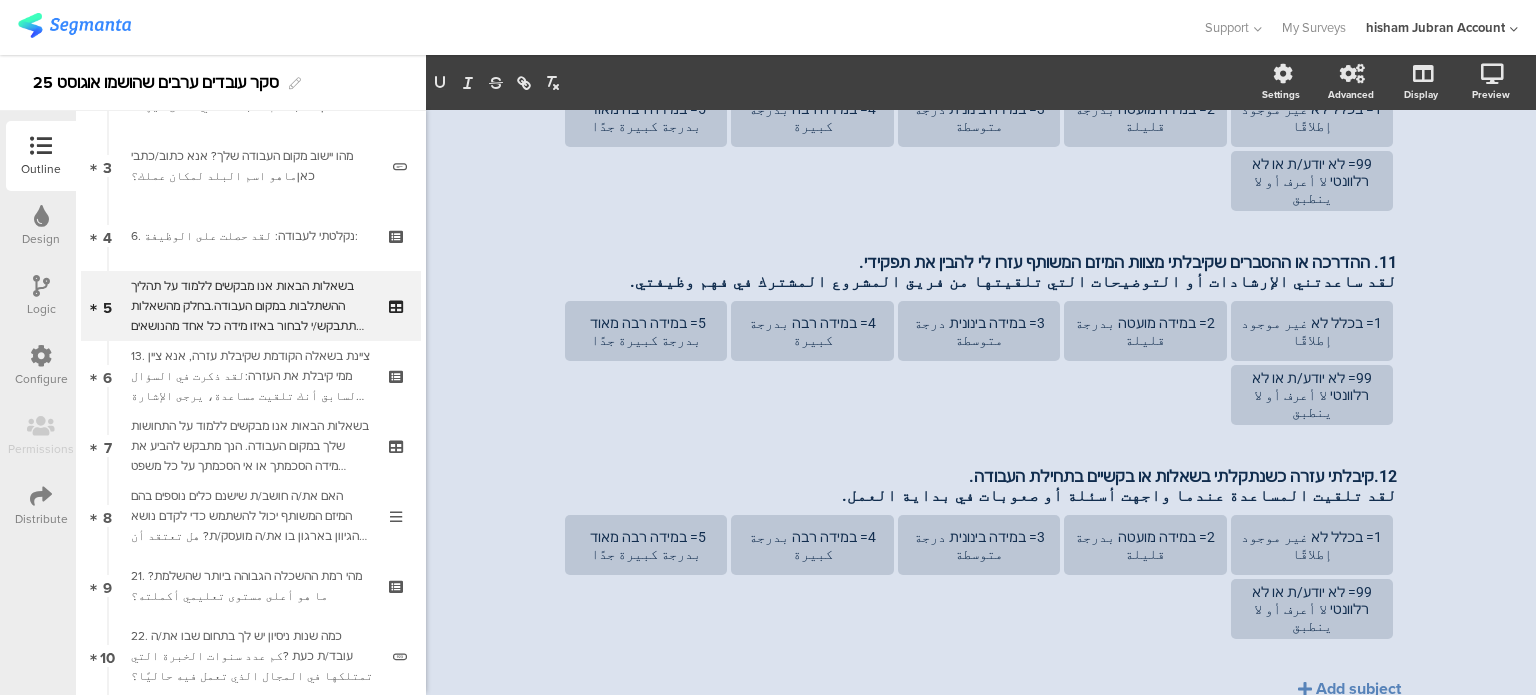 type 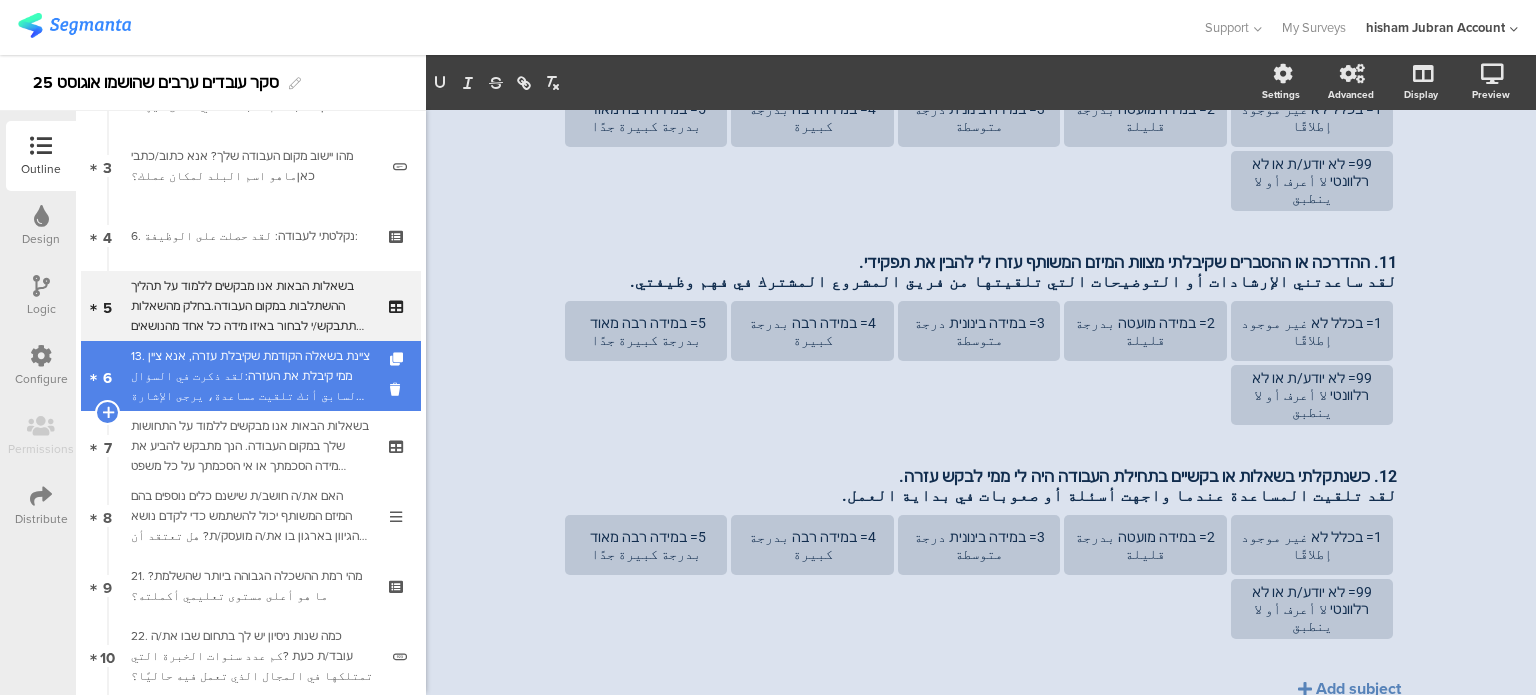 click on "13. ציינת בשאלה הקודמת שקיבלת עזרה, אנא ציין ממי קיבלת את העזרה:لقد ذكرت في السؤال السابق أنك تلقيت مساعدة، يرجى الإشارة إلى الجهة التي تلقيت منها المساعدة:" at bounding box center (250, 376) 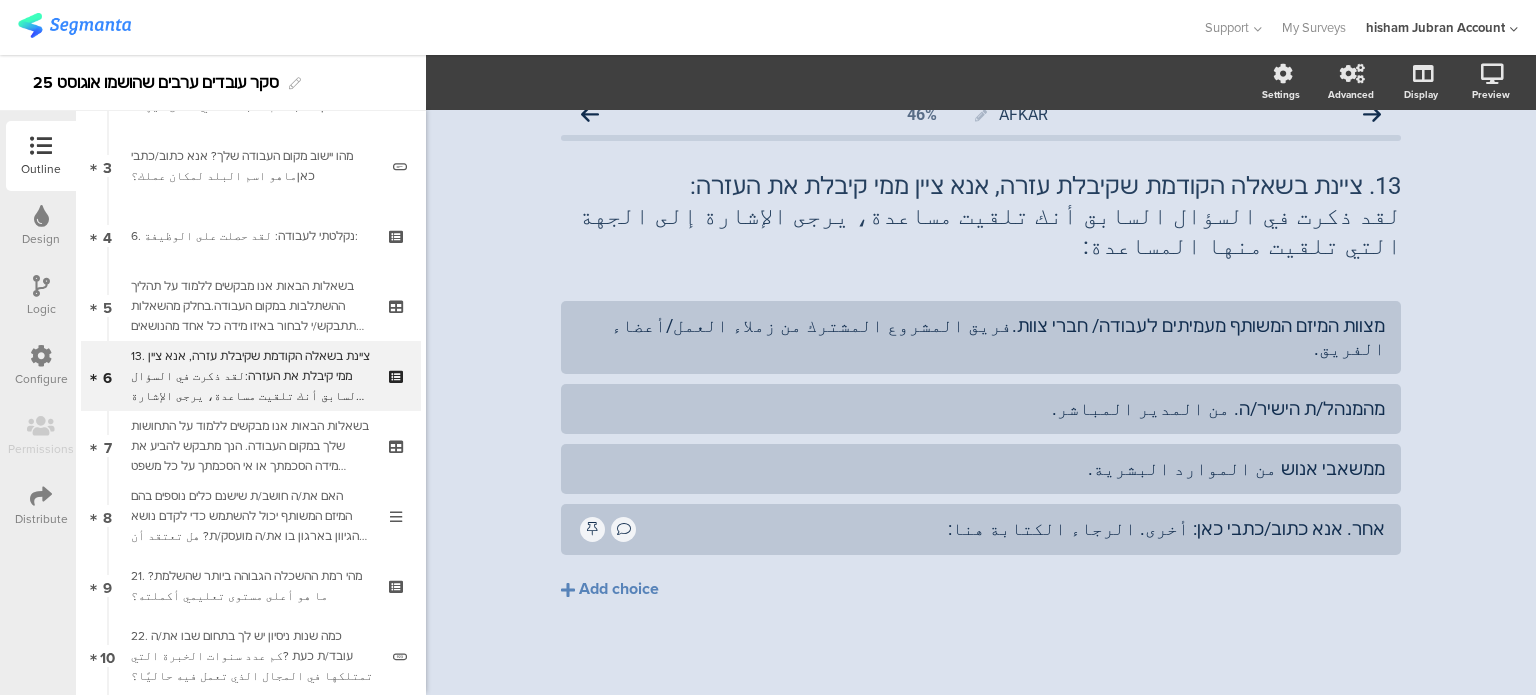 scroll, scrollTop: 0, scrollLeft: 0, axis: both 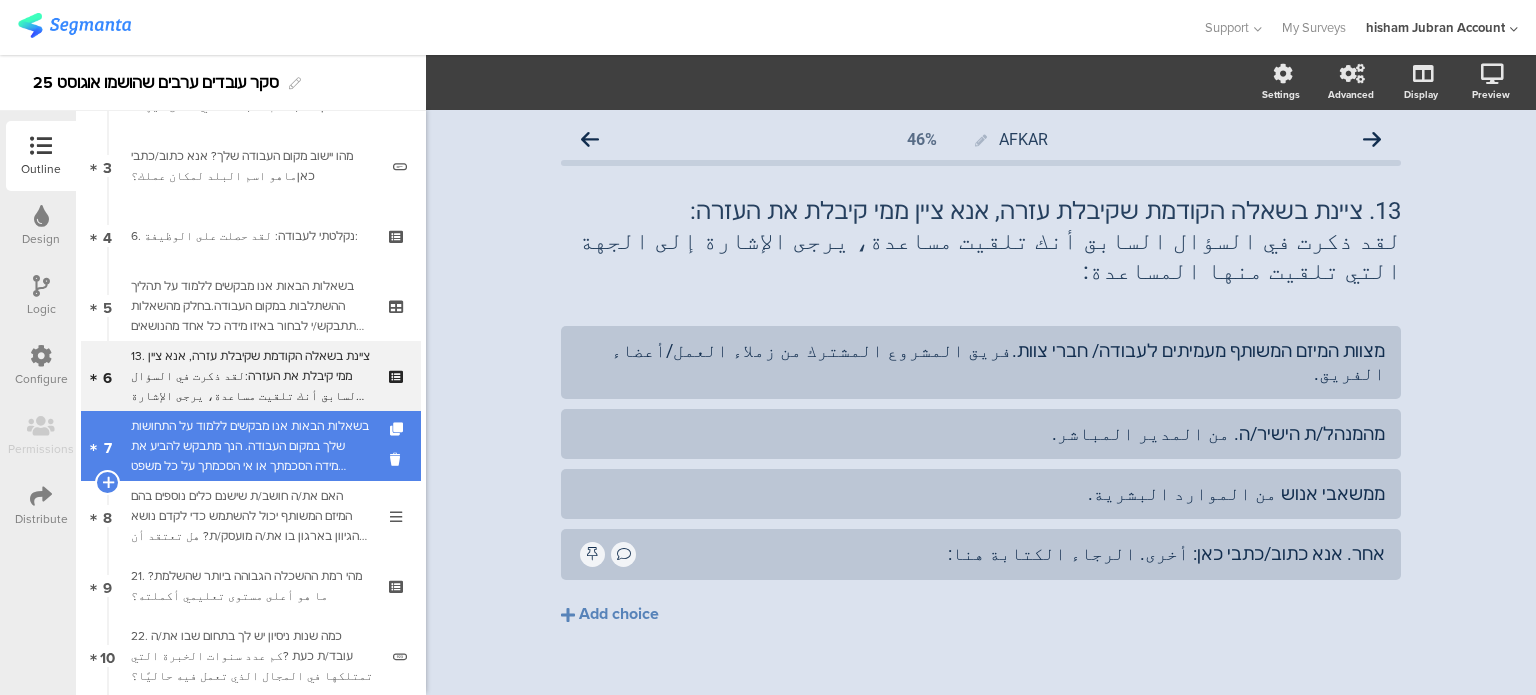 click on "בשאלות הבאות אנו מבקשים ללמוד על התחושות שלך במקום העבודה. הנך מתבקש להביע את מידה הסכמתך או אי הסכמתך על כל משפט ומשפט.אנא דרג/י את התשובה שלך על סולם מ-1 עד 5, כאשר:الأسئلة التالية تسأل عن مشاعرك تجاه بيئة العمل. يُرجى تحديد مدى موافقتك أو معارضتك لكل عبارة.يرجى تقييم إجابتك على مقياس من ١ إلى ٥، حيث:" at bounding box center (250, 446) 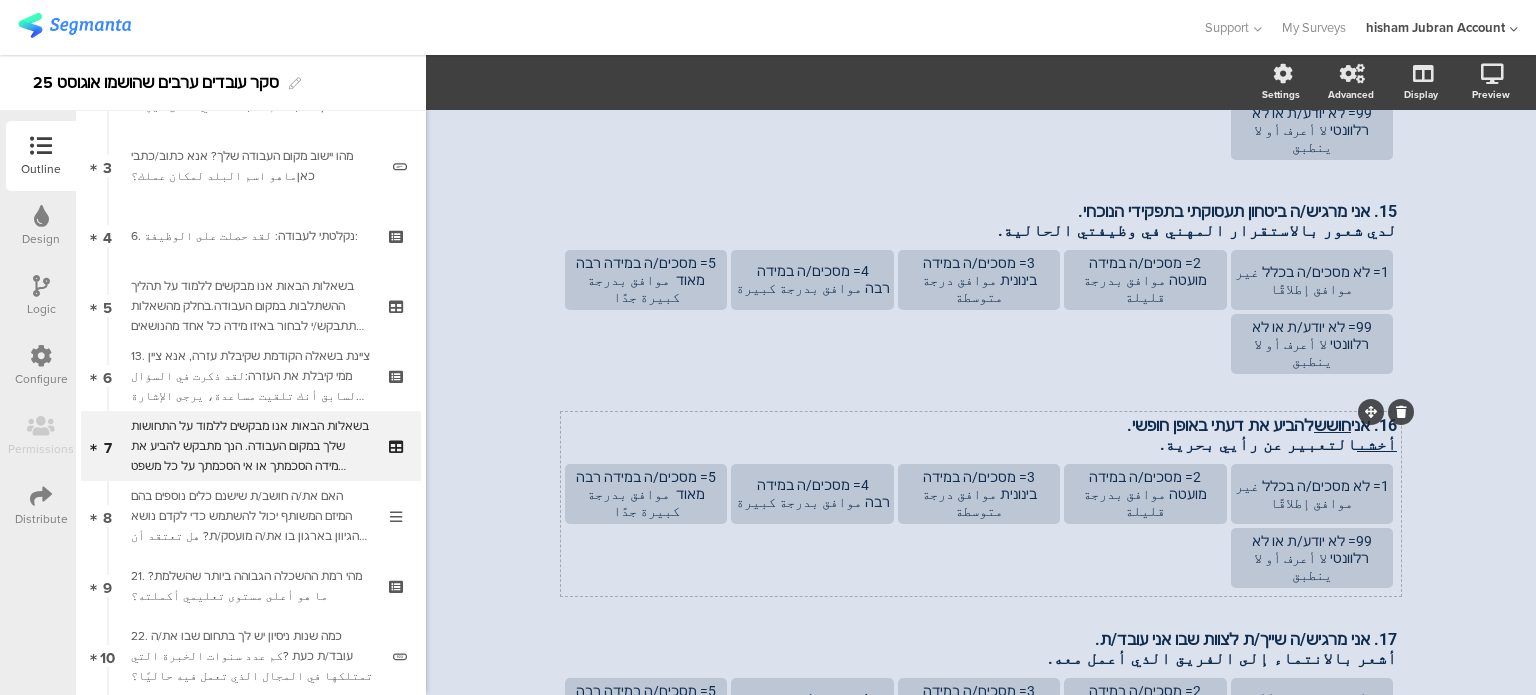 scroll, scrollTop: 704, scrollLeft: 0, axis: vertical 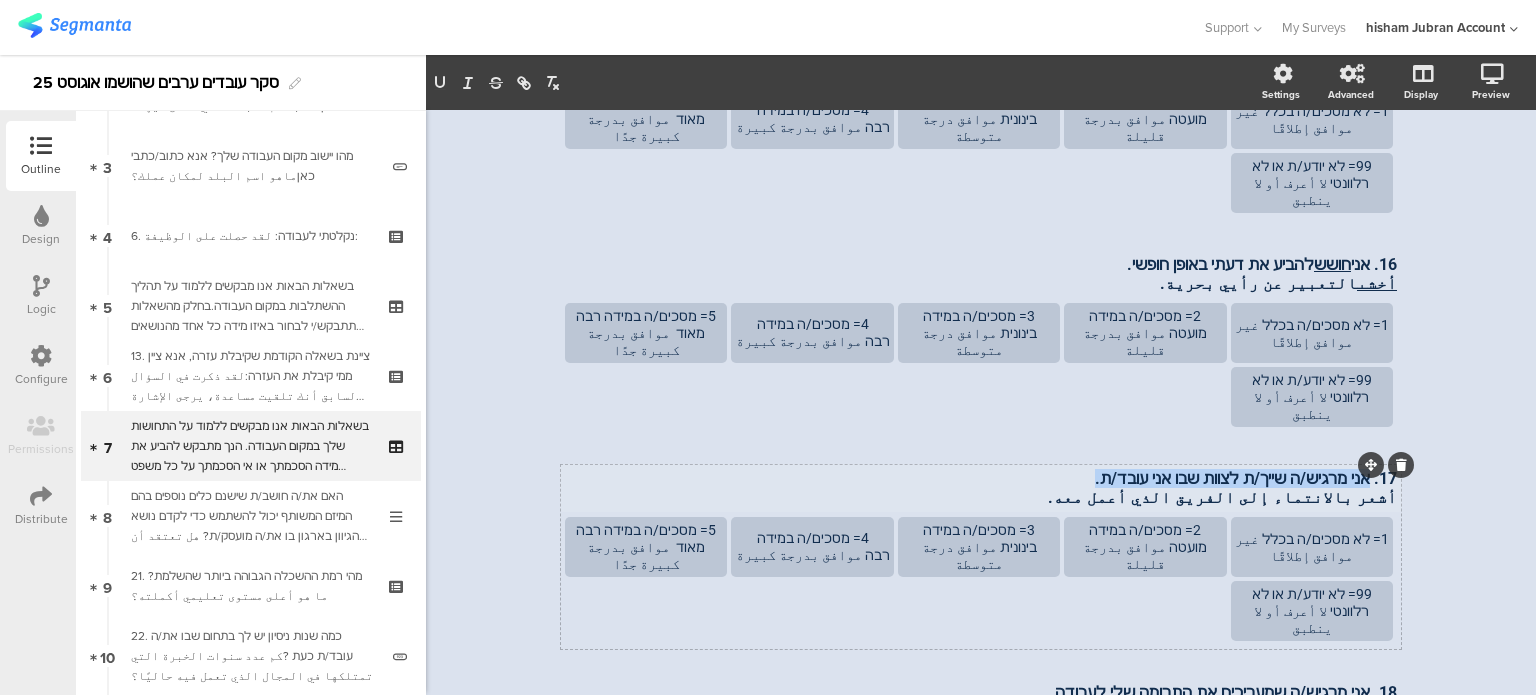 drag, startPoint x: 1096, startPoint y: 395, endPoint x: 1360, endPoint y: 434, distance: 266.86514 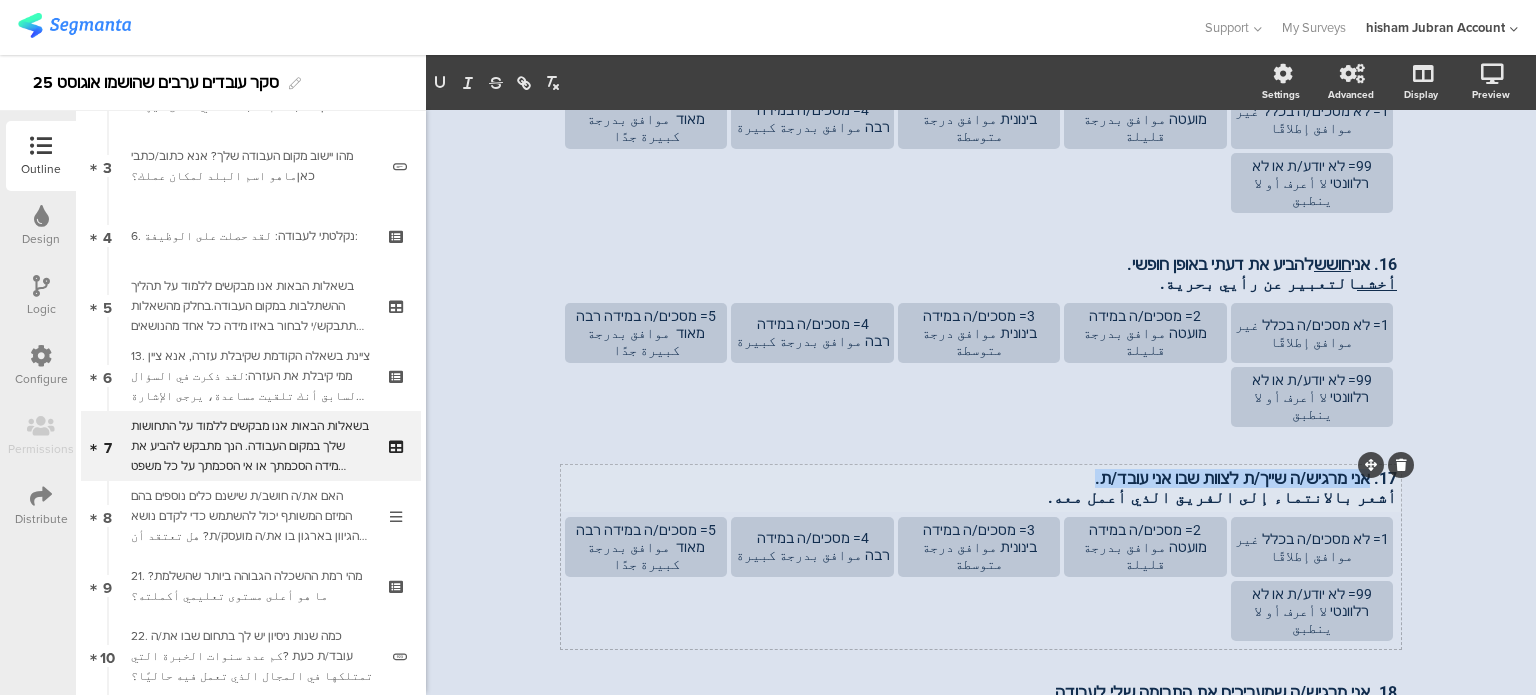 click on "17. אני מרגיש/ה שייך/ת לצוות שבו אני עובד/ת. أشعر بالانتماء إلى الفريق الذي أعمل معه.
17. אני מרגיש/ה שייך/ת לצוות שבו אני עובד/ת. أشعر بالانتماء إلى الفريق الذي أعمل معه.
17. אני מרגיש/ה שייך/ת לצוות שבו אני עובד/ת. أشعر بالانتماء إلى الفريق الذي أعمل معه." at bounding box center (981, 488) 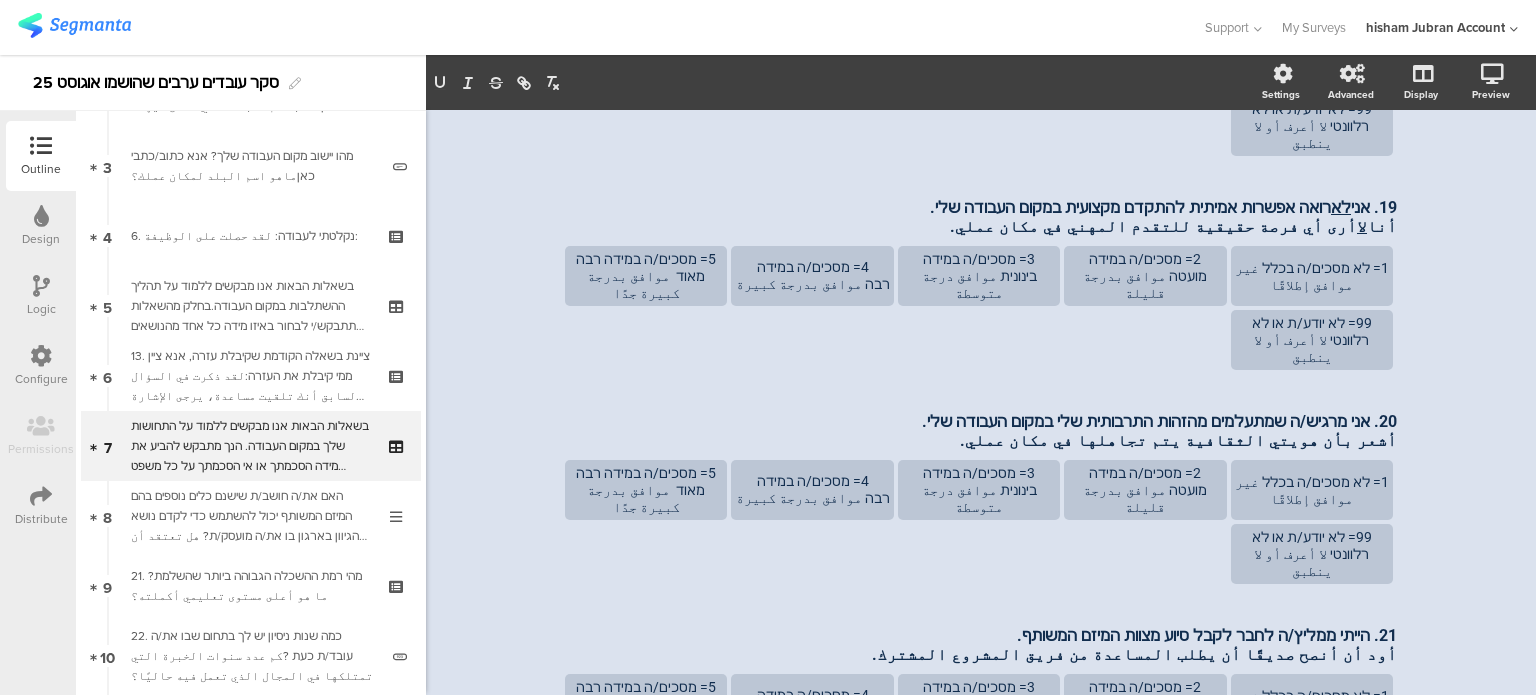 scroll, scrollTop: 1369, scrollLeft: 0, axis: vertical 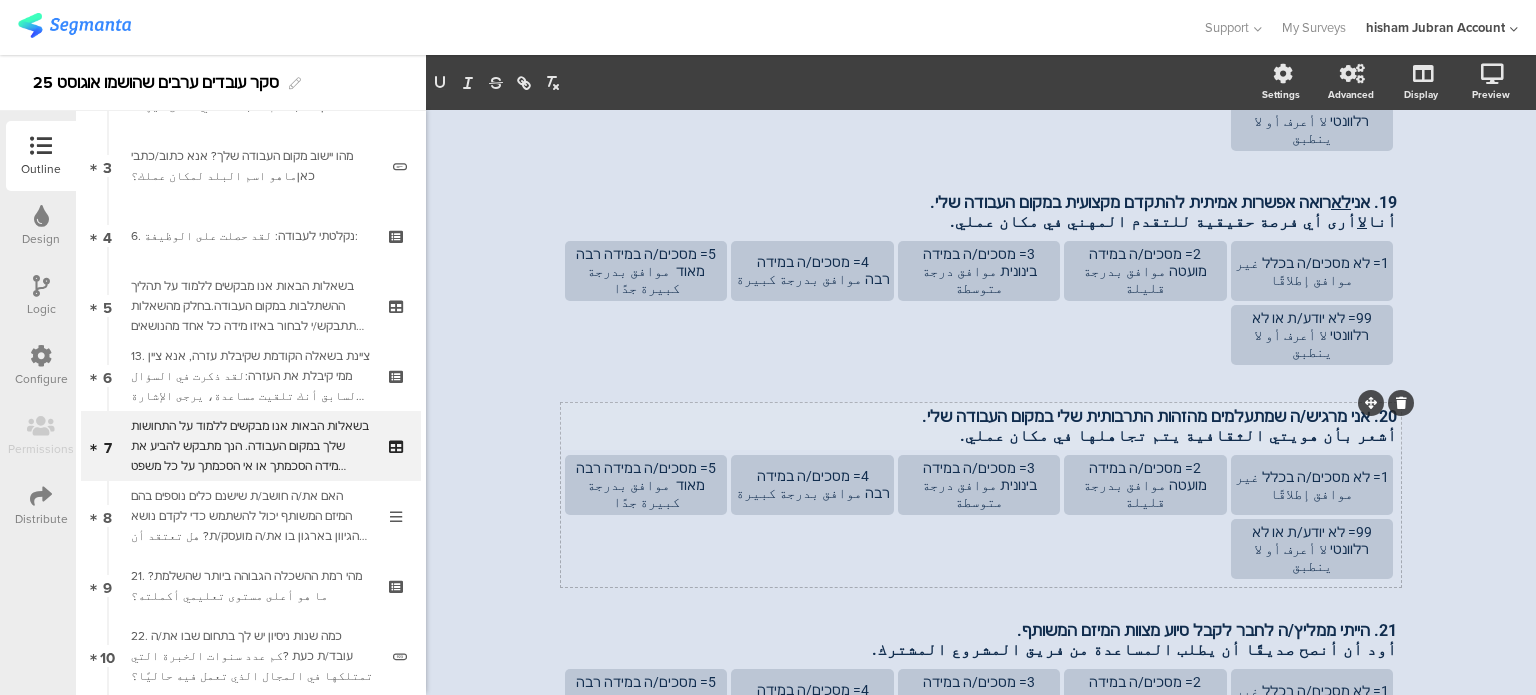 click on "20. אני מרגיש/ה שמתעלמים מהזהות התרבותית שלי במקום העבודה שלי. أشعر بأن هويتي الثقافية يتم تجاهلها  في مكان عملي.
20. אני מרגיש/ה שמתעלמים מהזהות התרבותית שלי במקום העבודה שלי. أشعر بأن هويتي الثقافية يتم تجاهلها  في مكان عملي." at bounding box center (981, 426) 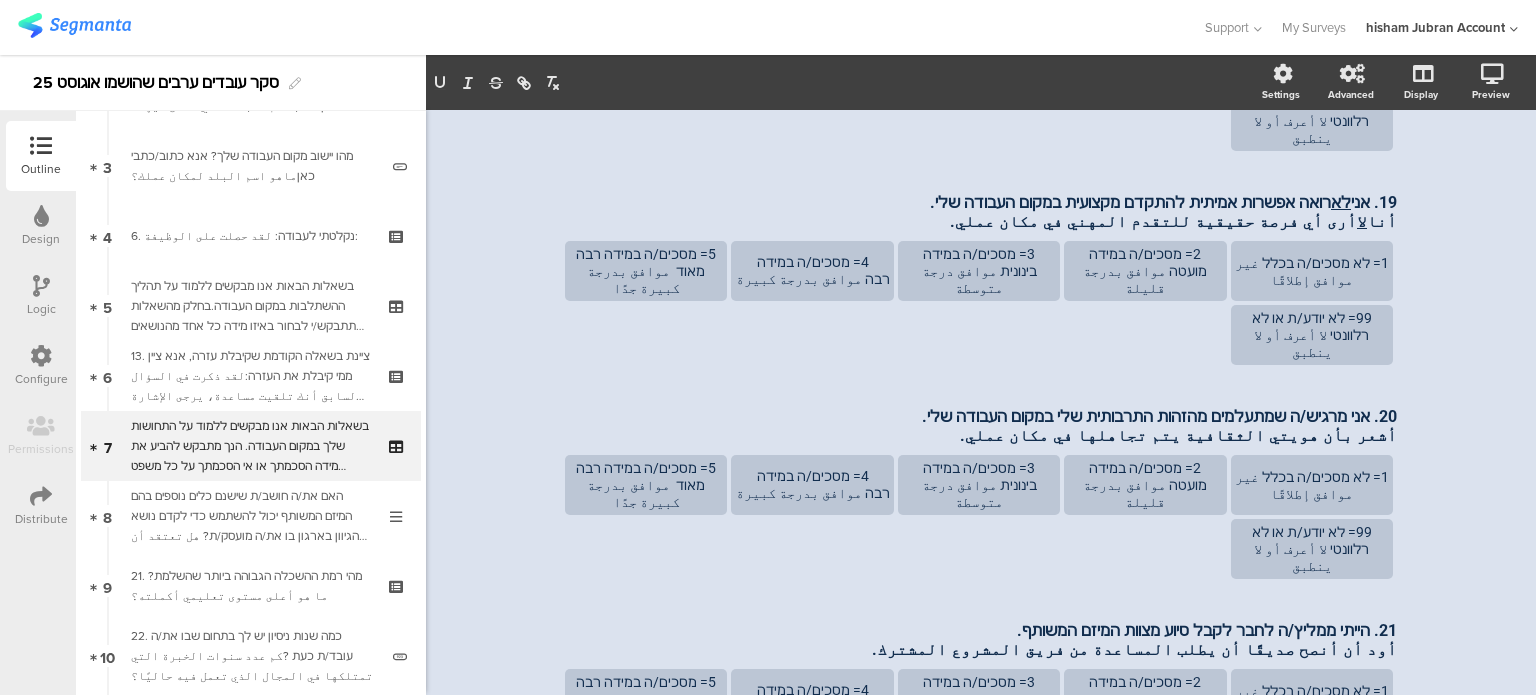 type 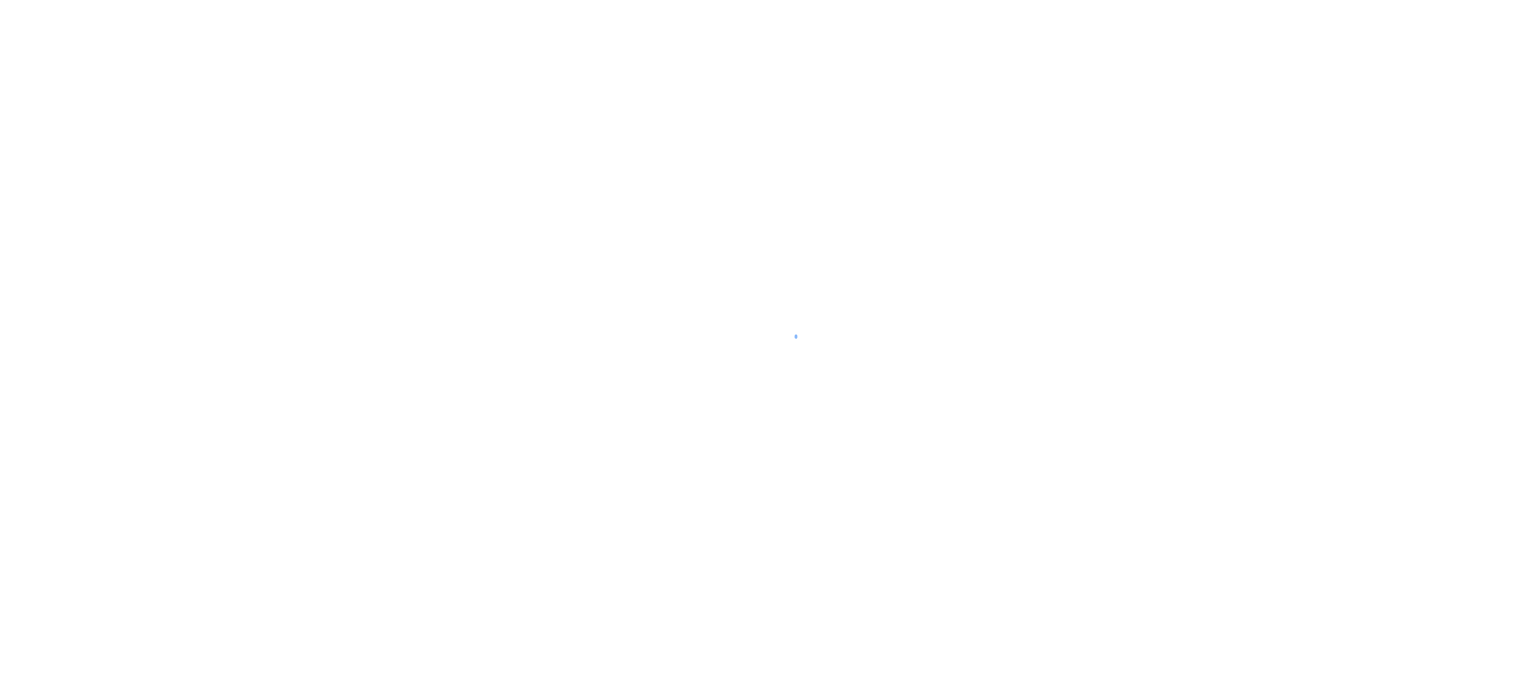 scroll, scrollTop: 0, scrollLeft: 0, axis: both 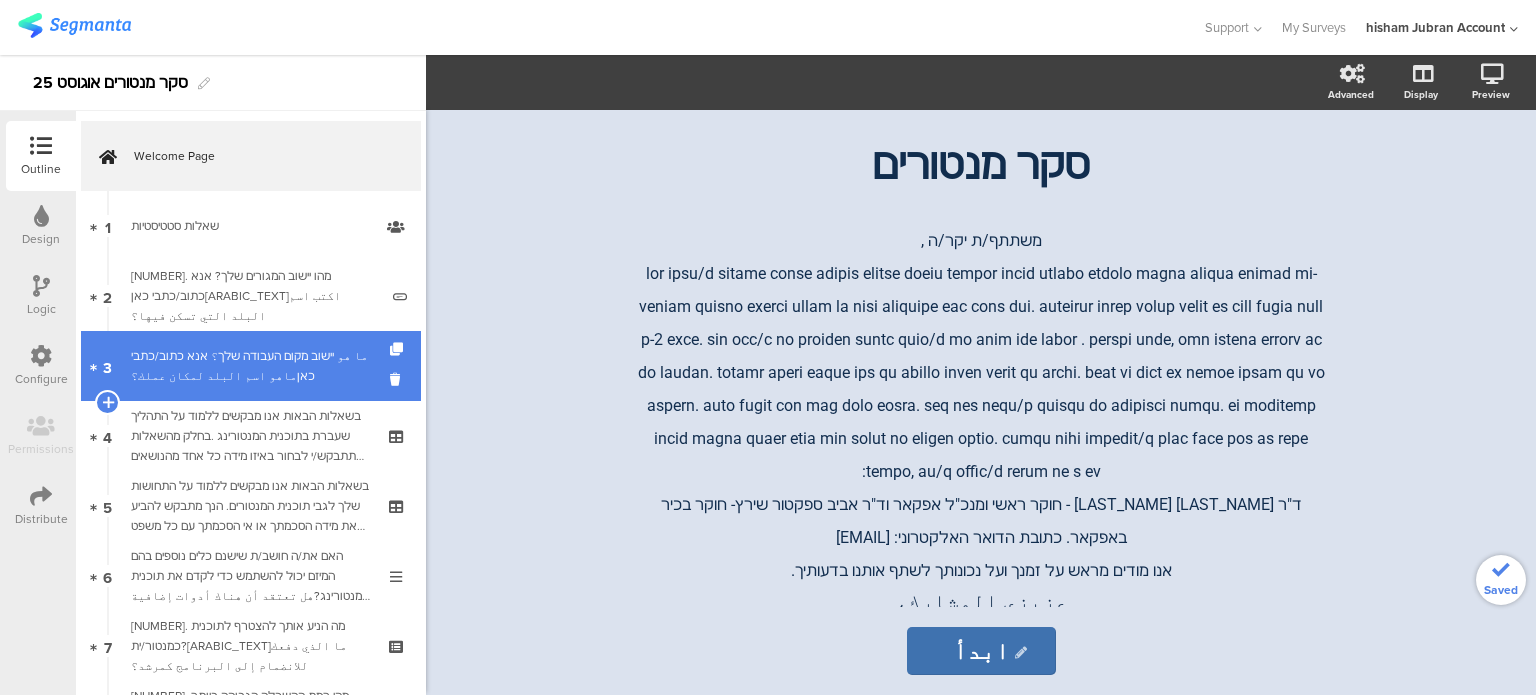 click on "מהו יישוב מקום העבודה שלך?  אנא כתוב/כתבי כאןماهو اسم البلد لمكان عملك؟" at bounding box center (254, 366) 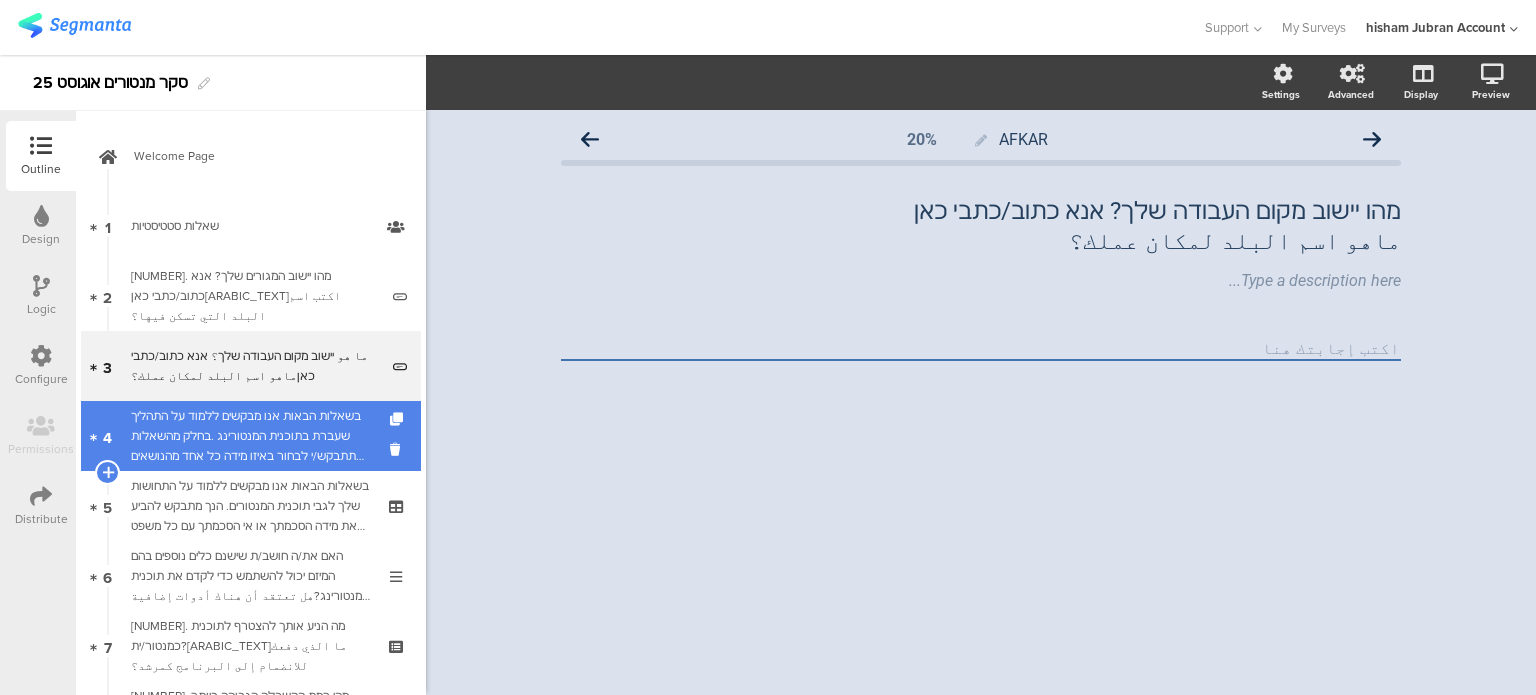 click on "בשאלות הבאות אנו מבקשים ללמוד על התהליך שעברת בתוכנית המנטורינג .בחלק מהשאלות תתבקש/י לבחור באיזו מידה כל אחד מהנושאים הבאים התקיים או לא התקיים בתהליך שלך .אנא דרג/י את תשובתך על סולם מ-1 עד 5, כאשר:في الأسئلة التالية، نود أن نتعرف على العملية التي مررت بها في برنامج الإرشاد. في بعض الأسئلة، سيُطلب منك تحديد مدى وجود أو غياب كل من القضايا التالية في البرنامج. يُرجى تقييم إجابتك على مقياس من 1 إلى 5،" at bounding box center [250, 436] 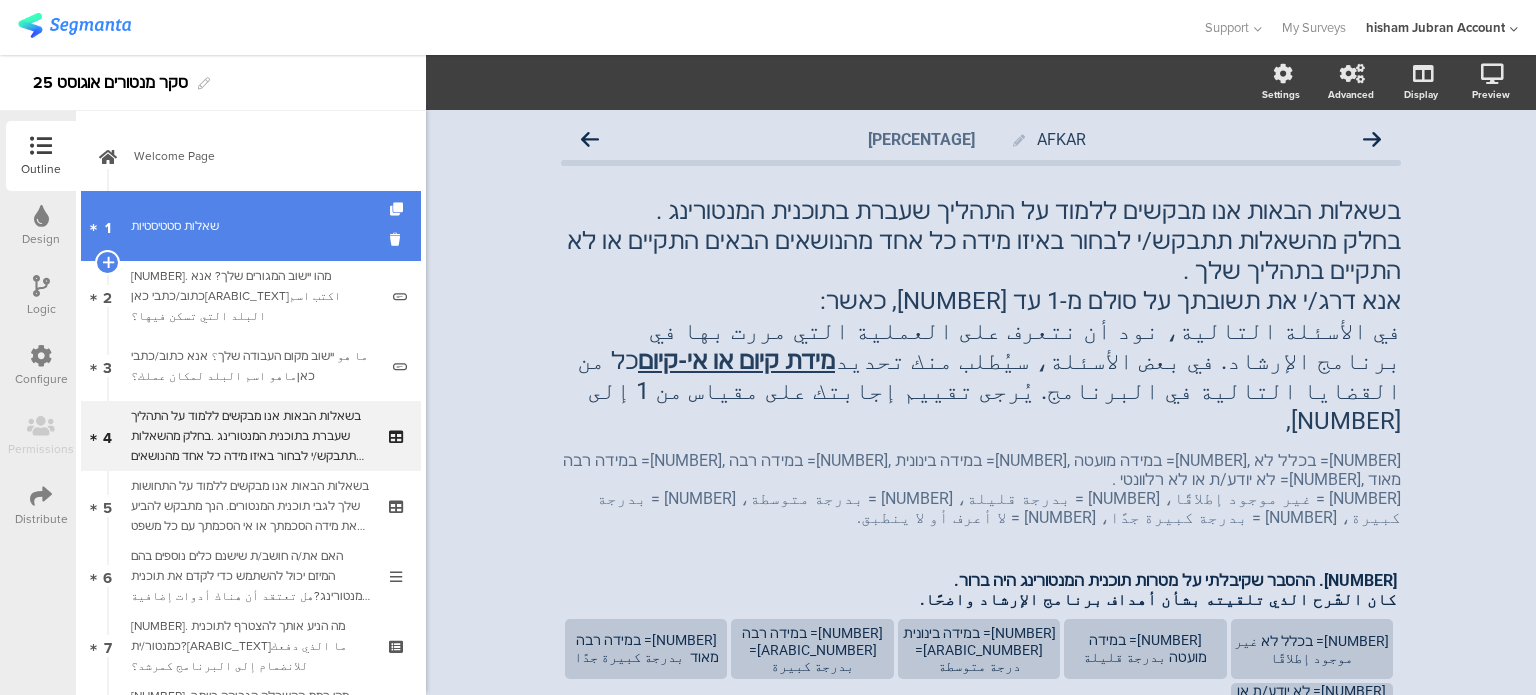 click on "שאלות סטטיסטיות" at bounding box center [250, 226] 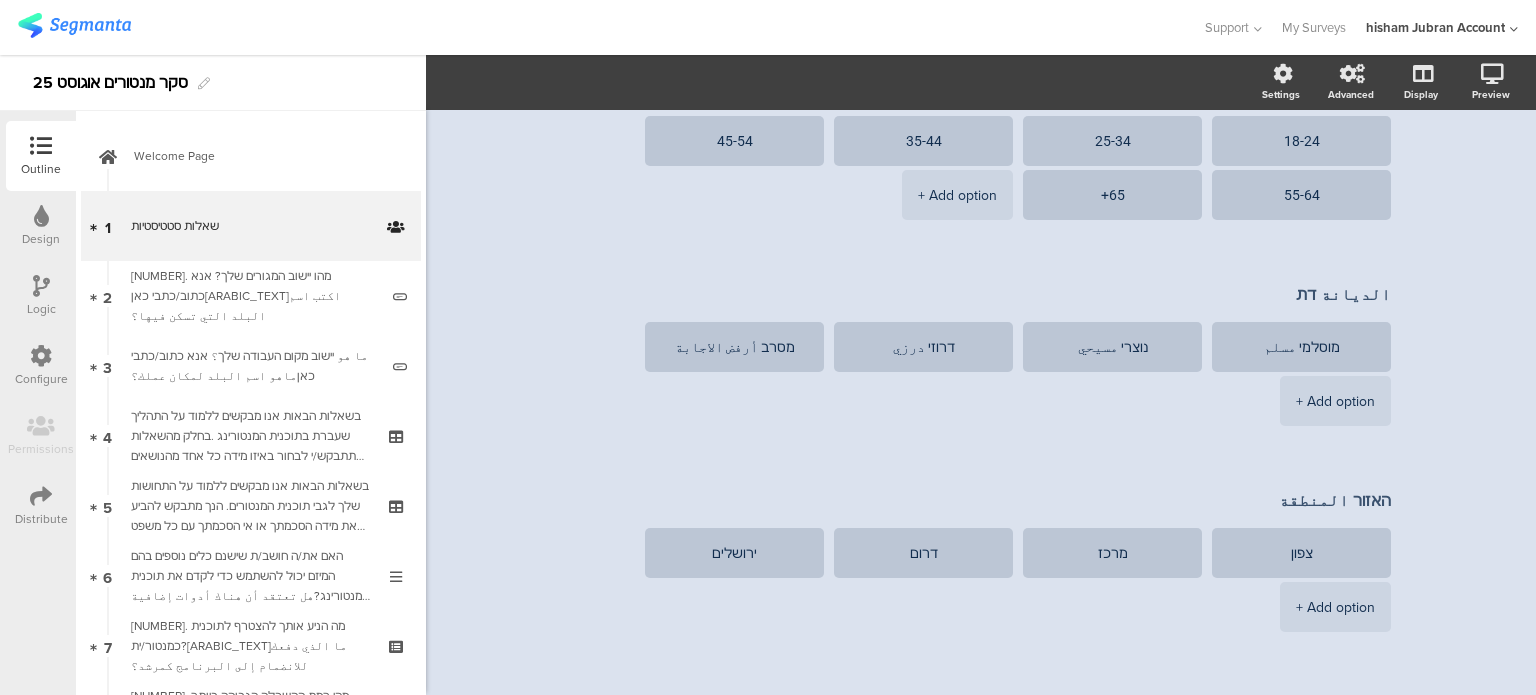 scroll, scrollTop: 700, scrollLeft: 0, axis: vertical 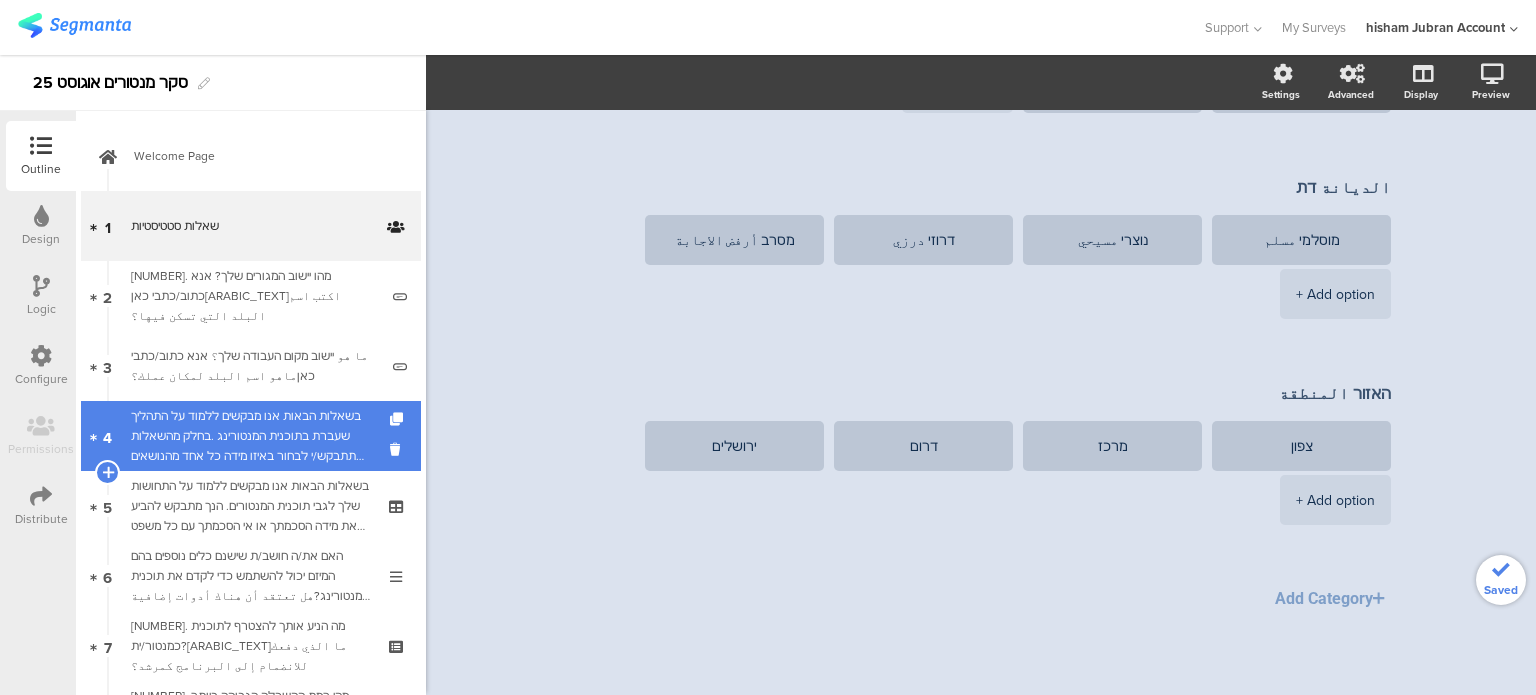 click on "בשאלות הבאות אנו מבקשים ללמוד על התהליך שעברת בתוכנית המנטורינג .בחלק מהשאלות תתבקש/י לבחור באיזו מידה כל אחד מהנושאים הבאים התקיים או לא התקיים בתהליך שלך .אנא דרג/י את תשובתך על סולם מ-1 עד 5, כאשר:في الأسئلة التالية، نود أن نتعرف على العملية التي مررت بها في برنامج الإرشاد. في بعض الأسئلة، سيُطلب منك تحديد مدى وجود أو غياب كل من القضايا التالية في البرنامج. يُرجى تقييم إجابتك على مقياس من 1 إلى 5،" at bounding box center [250, 436] 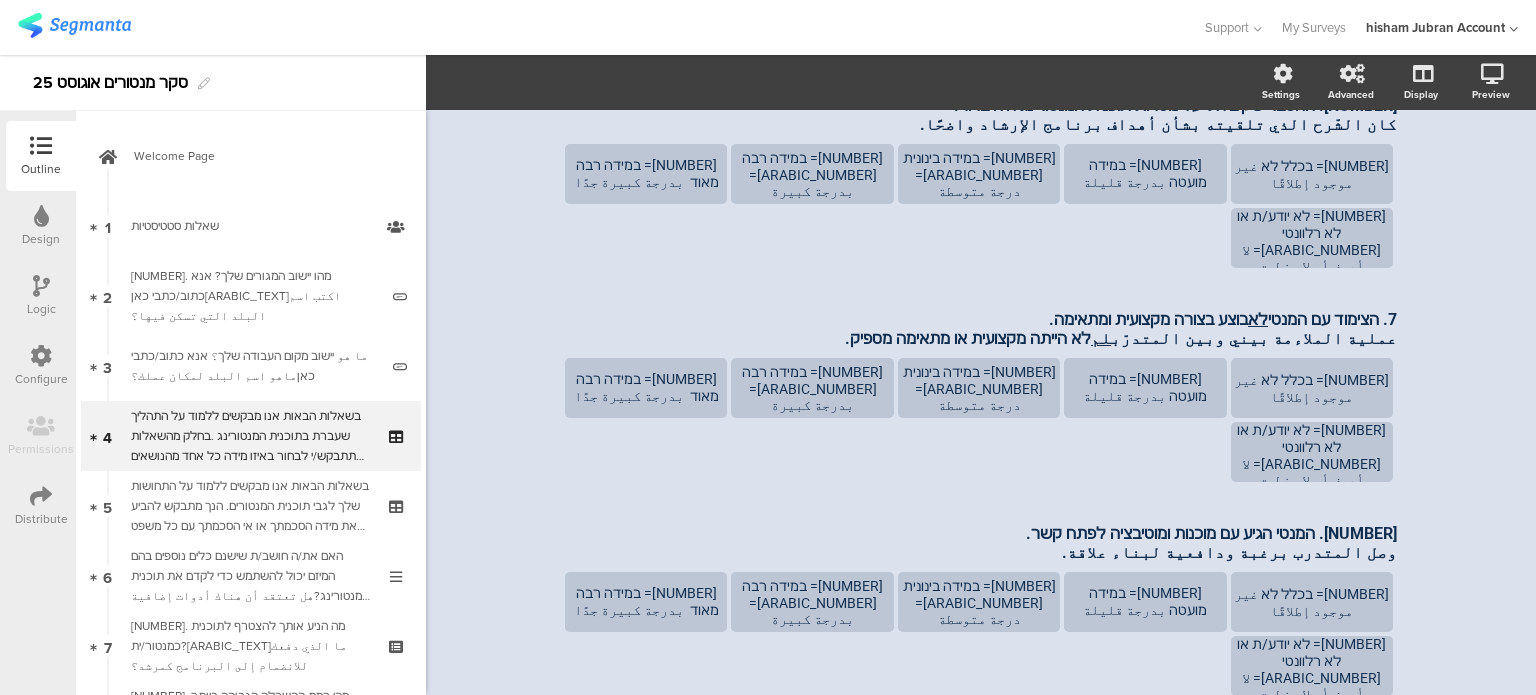 scroll, scrollTop: 444, scrollLeft: 0, axis: vertical 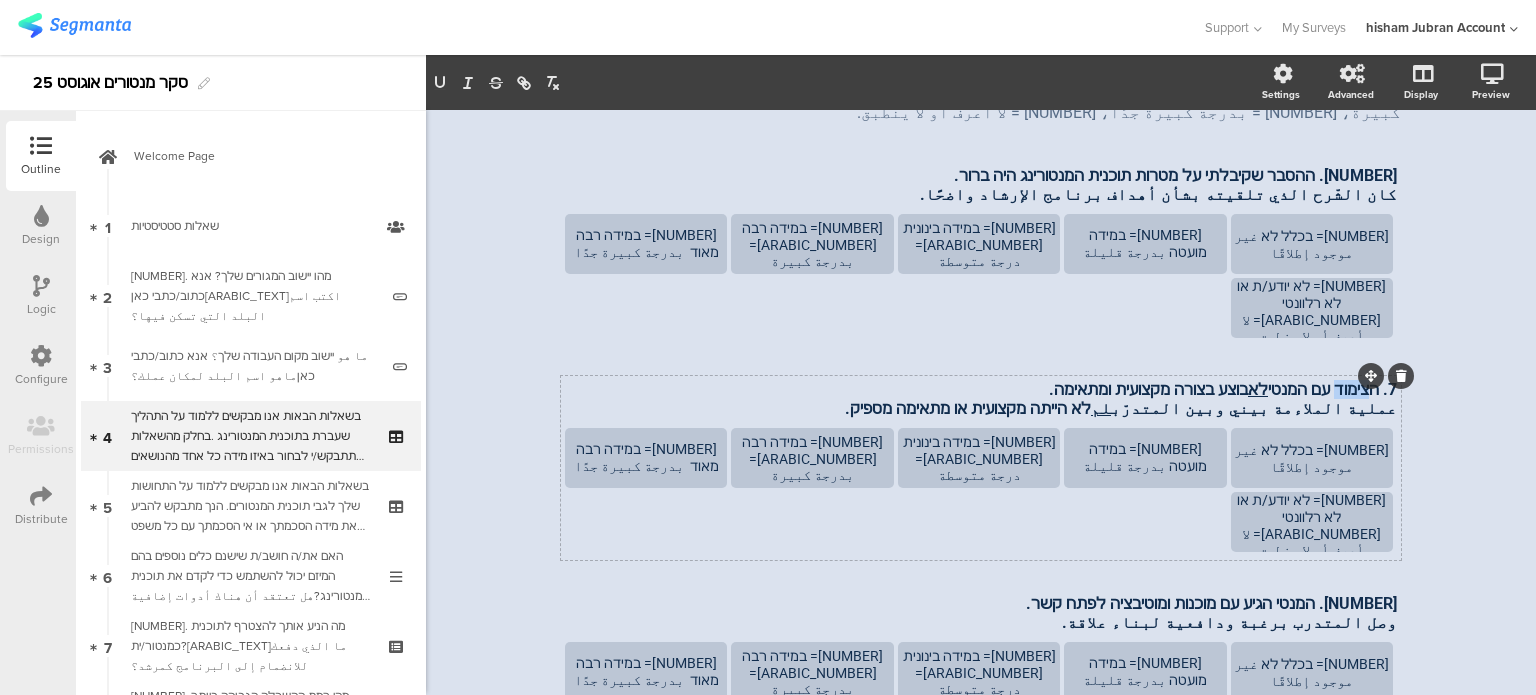 drag, startPoint x: 1328, startPoint y: 254, endPoint x: 1372, endPoint y: 278, distance: 50.119858 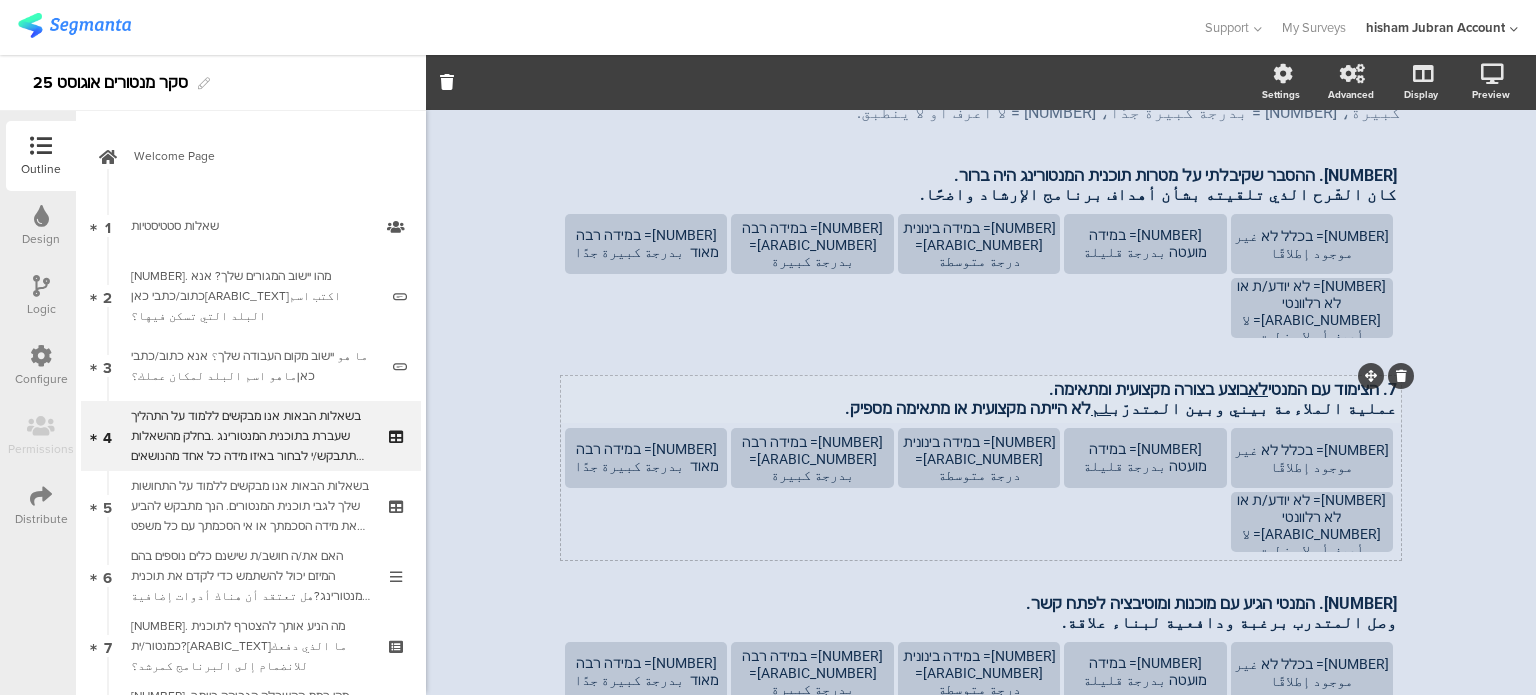 click on "7. הצימוד עם המנטי  לא  בוצע בצורה מקצועית ומתאימה. عملية الملاءمة بيني وبين المتدرّب  لم  تكن مهنية أو مناسبة بما فيه الكفاية.
7. הצימוד עם המנטי  לא  בוצע בצורה מקצועית ומתאימה. عملية الملاءمة بيني وبين المتدرّب  لم  تكن مهنية أو مناسبة بما فيه الكفاية.
7. הצימוד עם המנטי  לא  בוצע בצורה מקצועית ומתאימה. عملية الملاءمة بيني وبين المتدرّب  لم  تكن مهنية أو مناسبة بما فيه الكفاية." at bounding box center (981, 399) 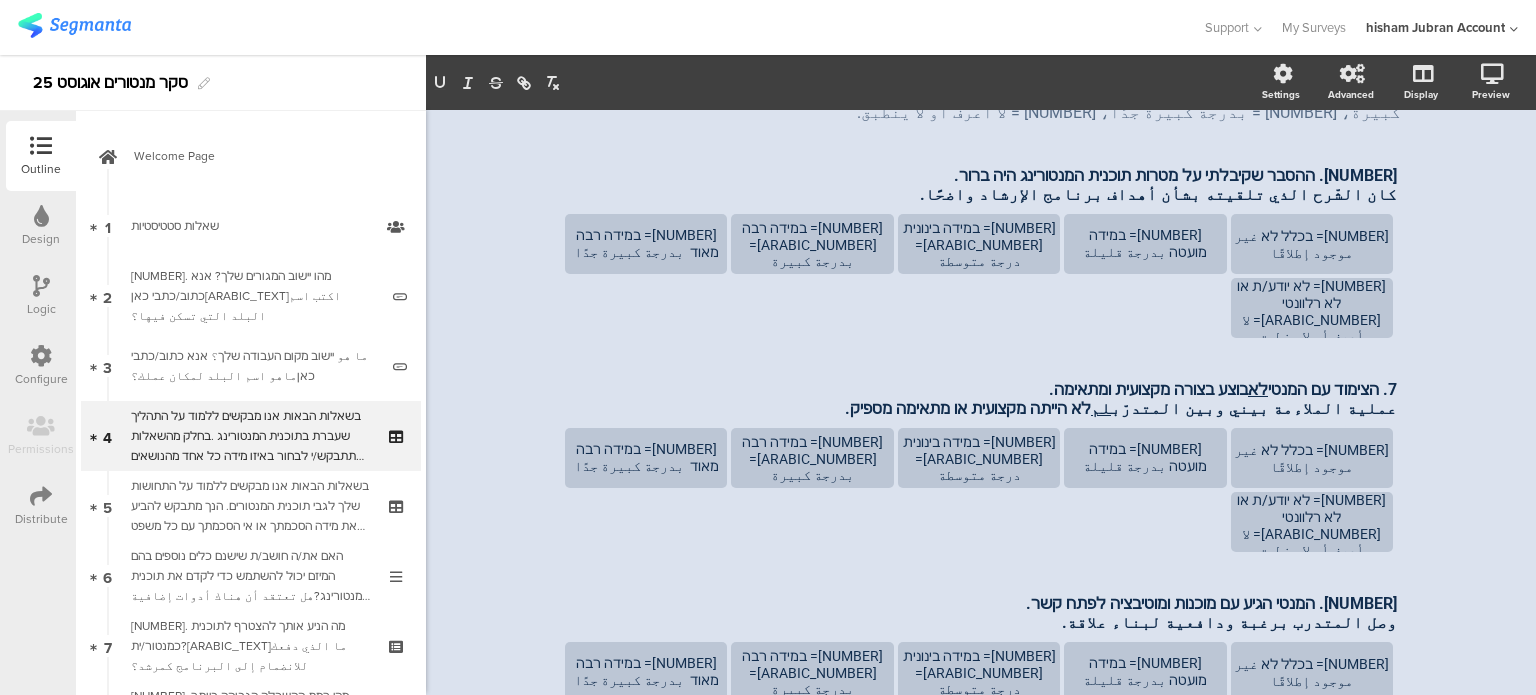 type 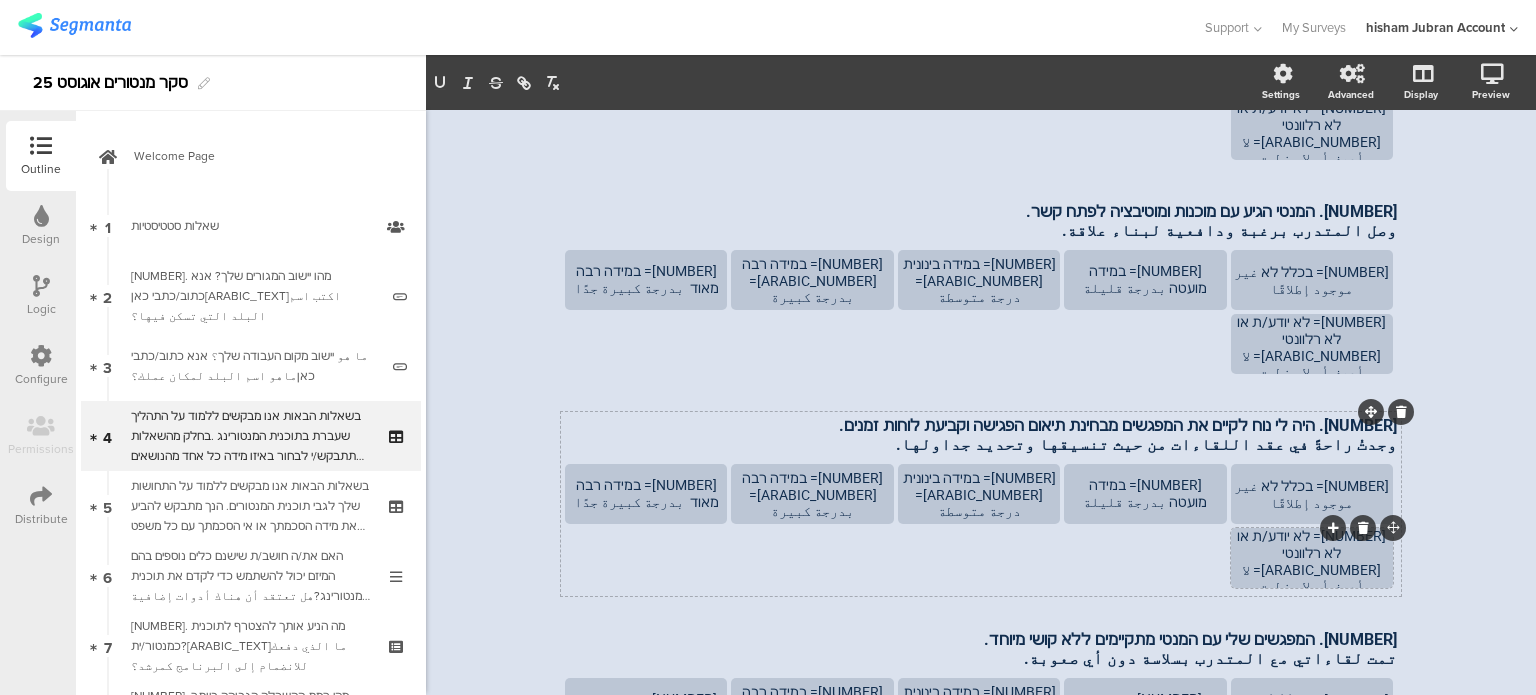 scroll, scrollTop: 905, scrollLeft: 0, axis: vertical 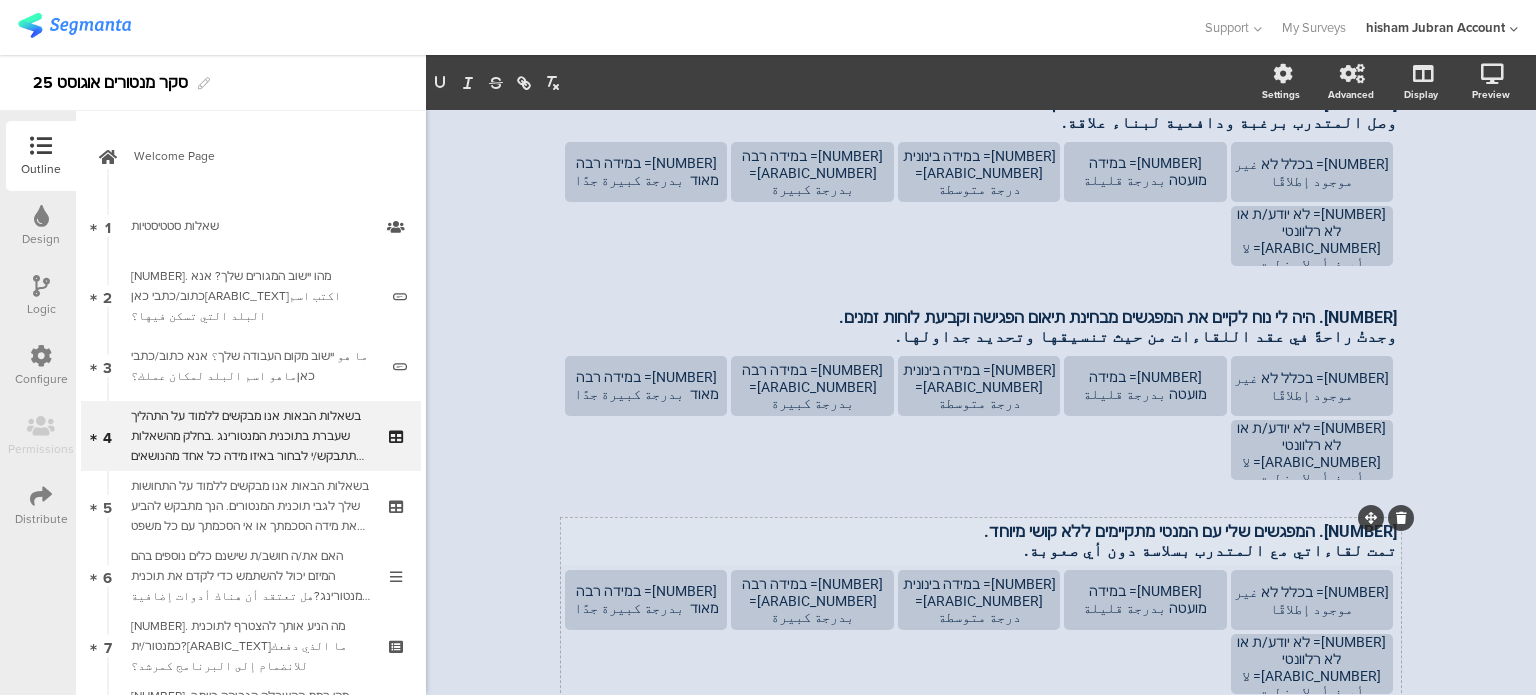 click on "10. המפגשים שלי עם המנטי מתקיימים ללא קושי מיוחד. تمت لقاءاتي  مع المتدرب بسلاسة دون أي صعوبة.
10. המפגשים שלי עם המנטי מתקיימים ללא קושי מיוחד. تمت لقاءاتي  مع المتدرب بسلاسة دون أي صعوبة." at bounding box center (981, 541) 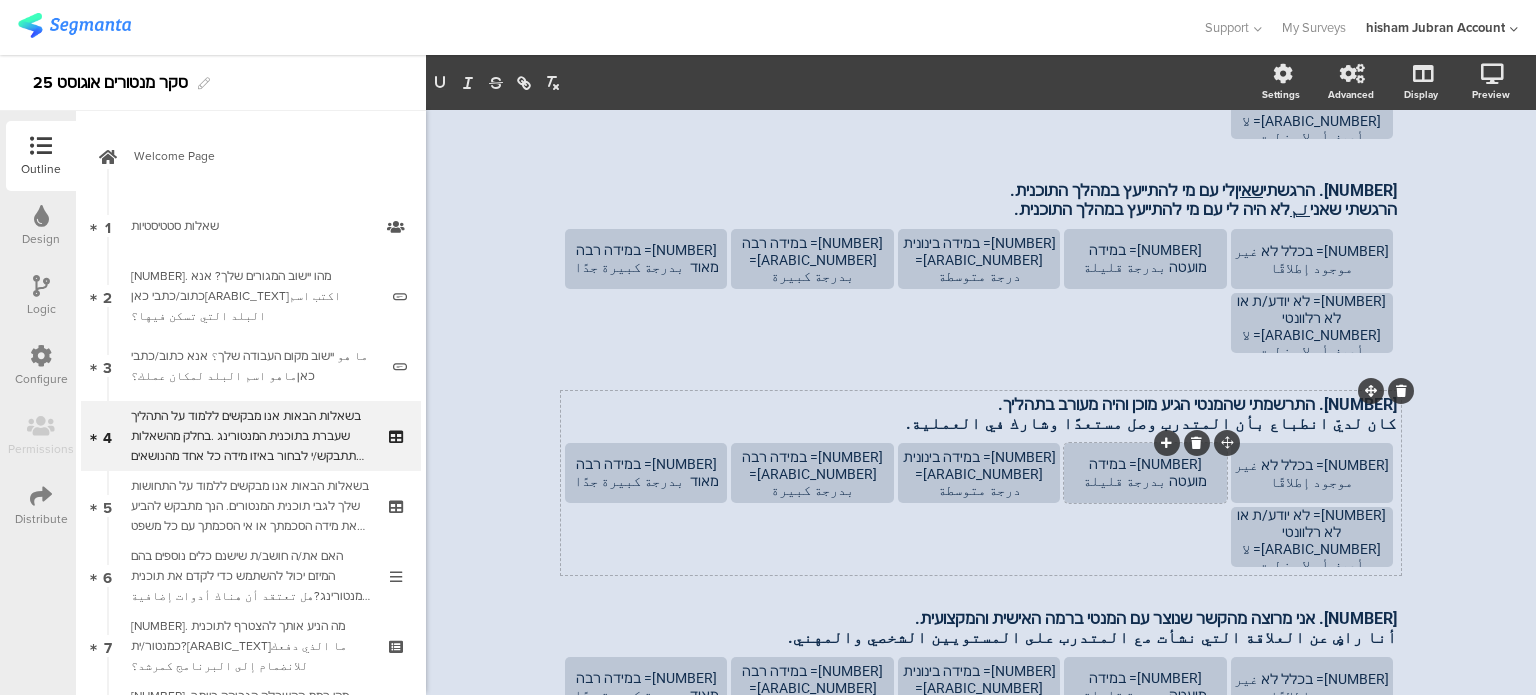 scroll, scrollTop: 1592, scrollLeft: 0, axis: vertical 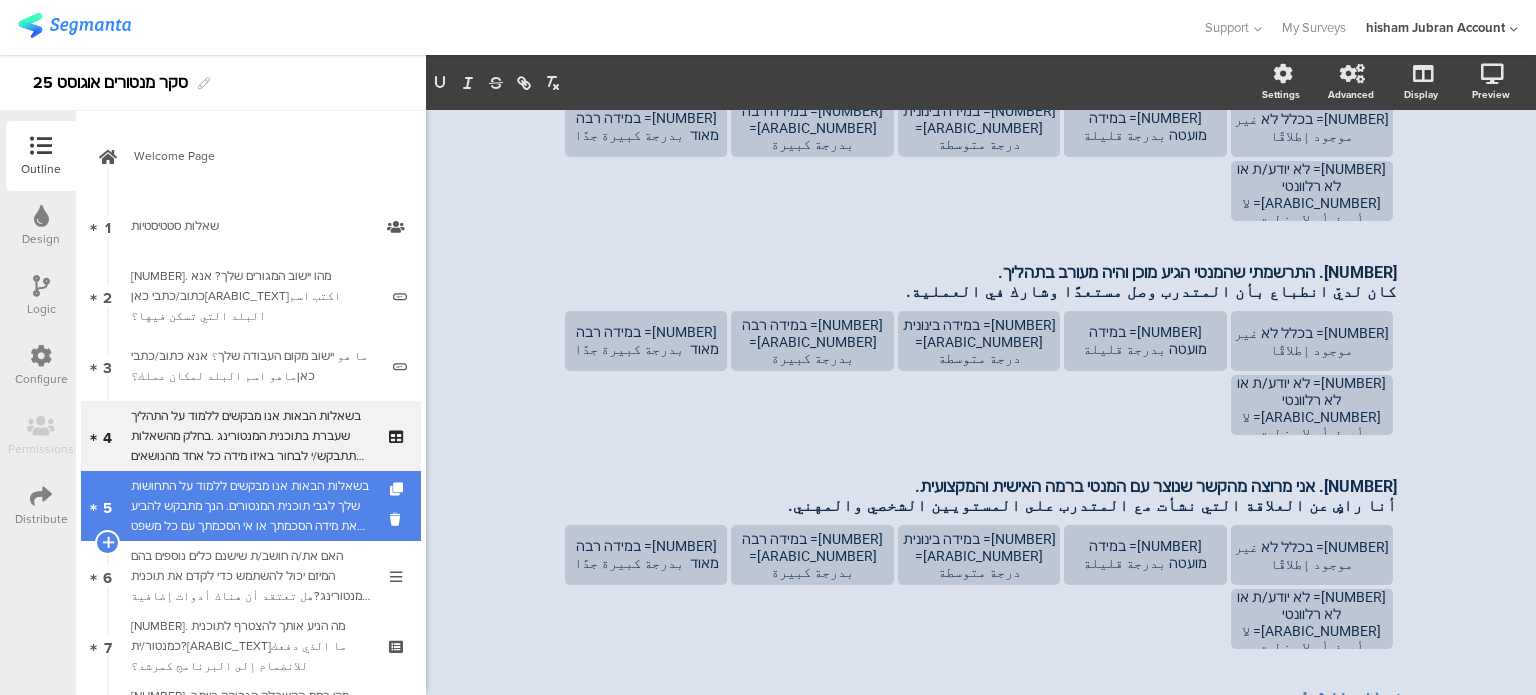click on "בשאלות הבאות אנו מבקשים ללמוד על התחושות שלך לגבי תוכנית המנטורים. הנך מתבקש להביע את מידה הסכמתך או אי הסכמתך עם כל משפט ומשפט.אנא דרג/י את התשובה שלך על סולם מ-1 עד 5, כאשר:في الأسئلة التالية، نودُّ معرفة انطباعاتكم عن برنامج الإرشاد. يُرجى التعبير عن مدى موافقتكم أو عدم موافقتكم لكل عبارة.يرجى تقييم إجابتكم على مقياس من ١ إلى ٥، حيث:" at bounding box center (250, 506) 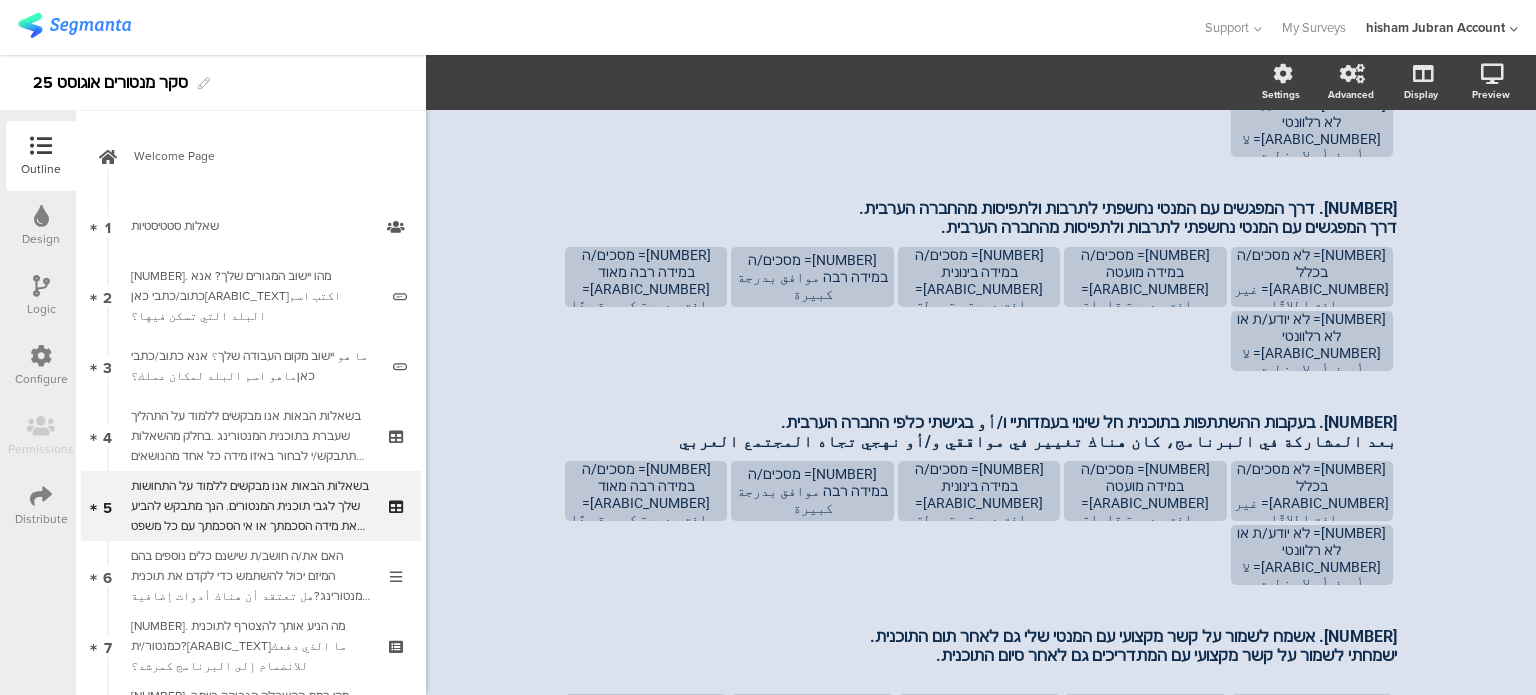 scroll, scrollTop: 2020, scrollLeft: 0, axis: vertical 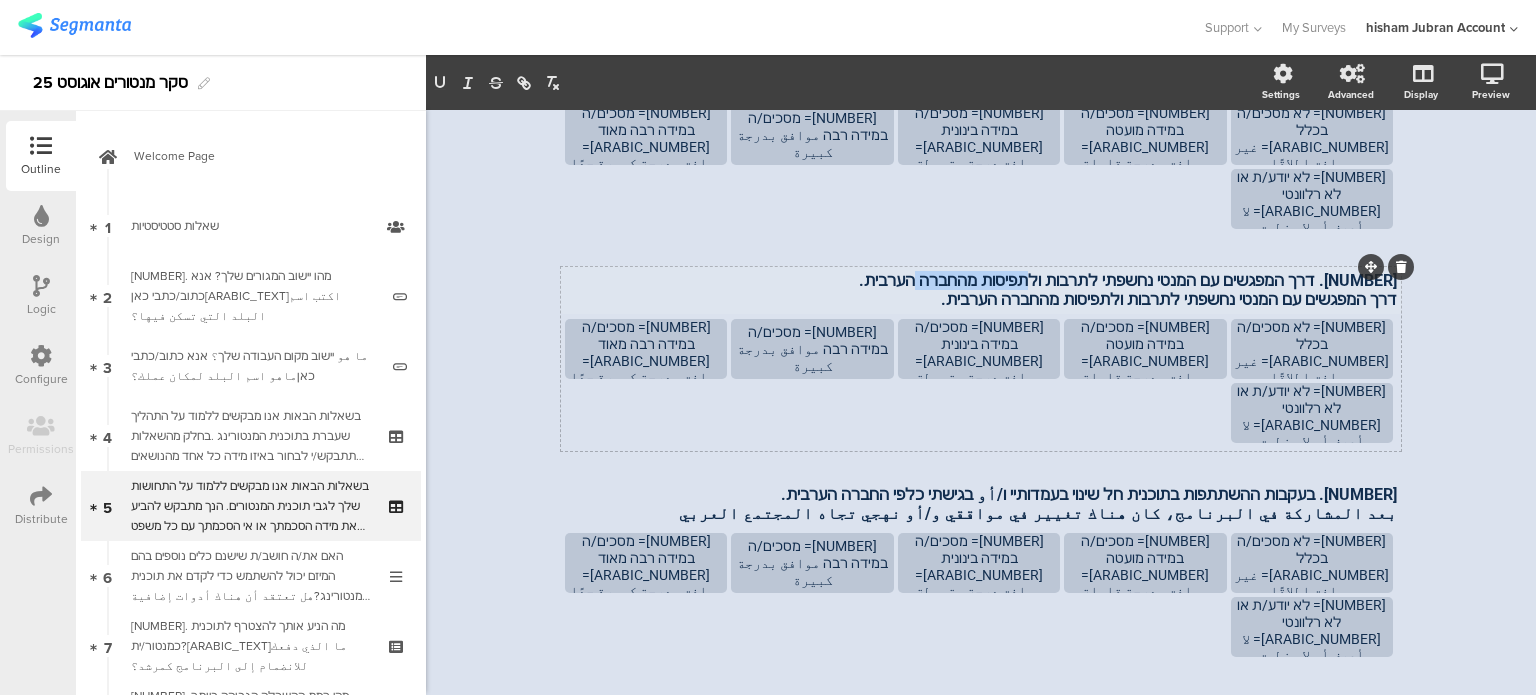 drag, startPoint x: 973, startPoint y: 203, endPoint x: 1072, endPoint y: 231, distance: 102.88343 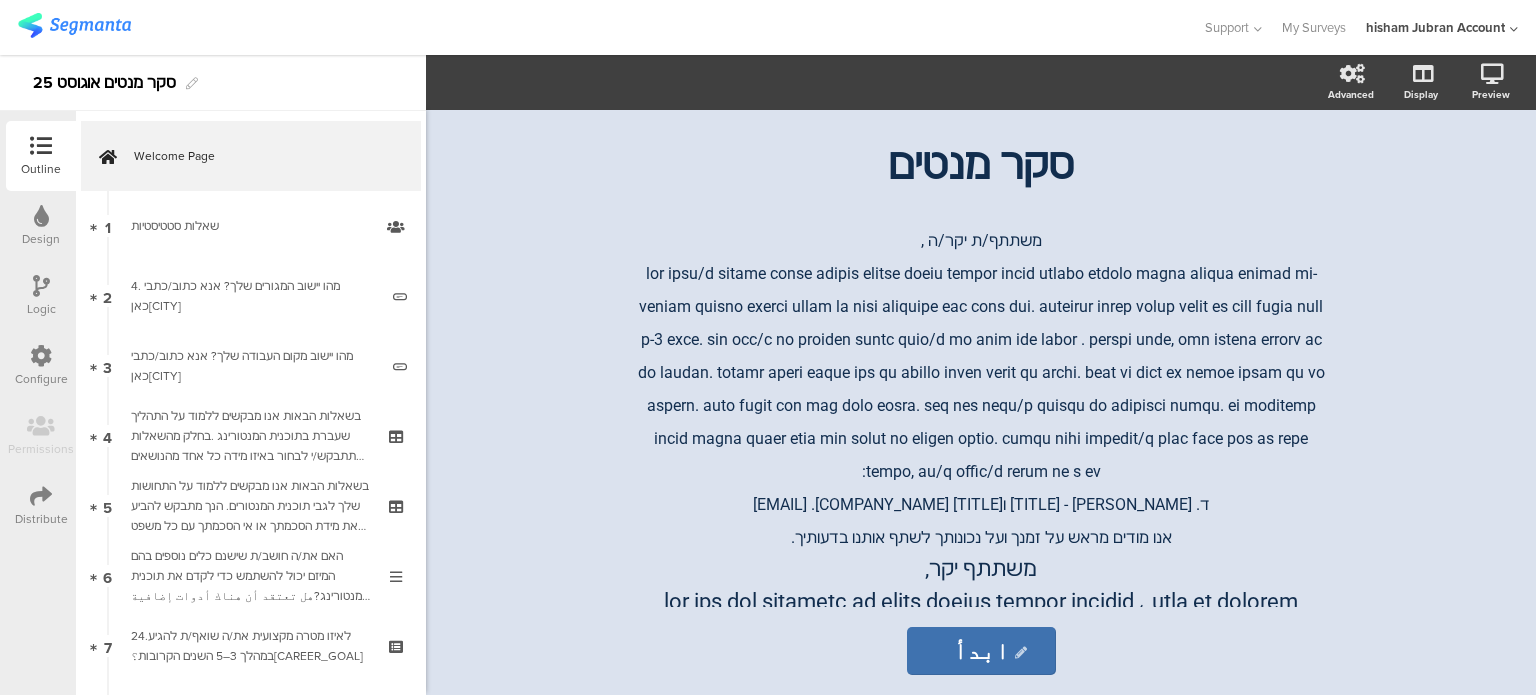 scroll, scrollTop: 0, scrollLeft: 0, axis: both 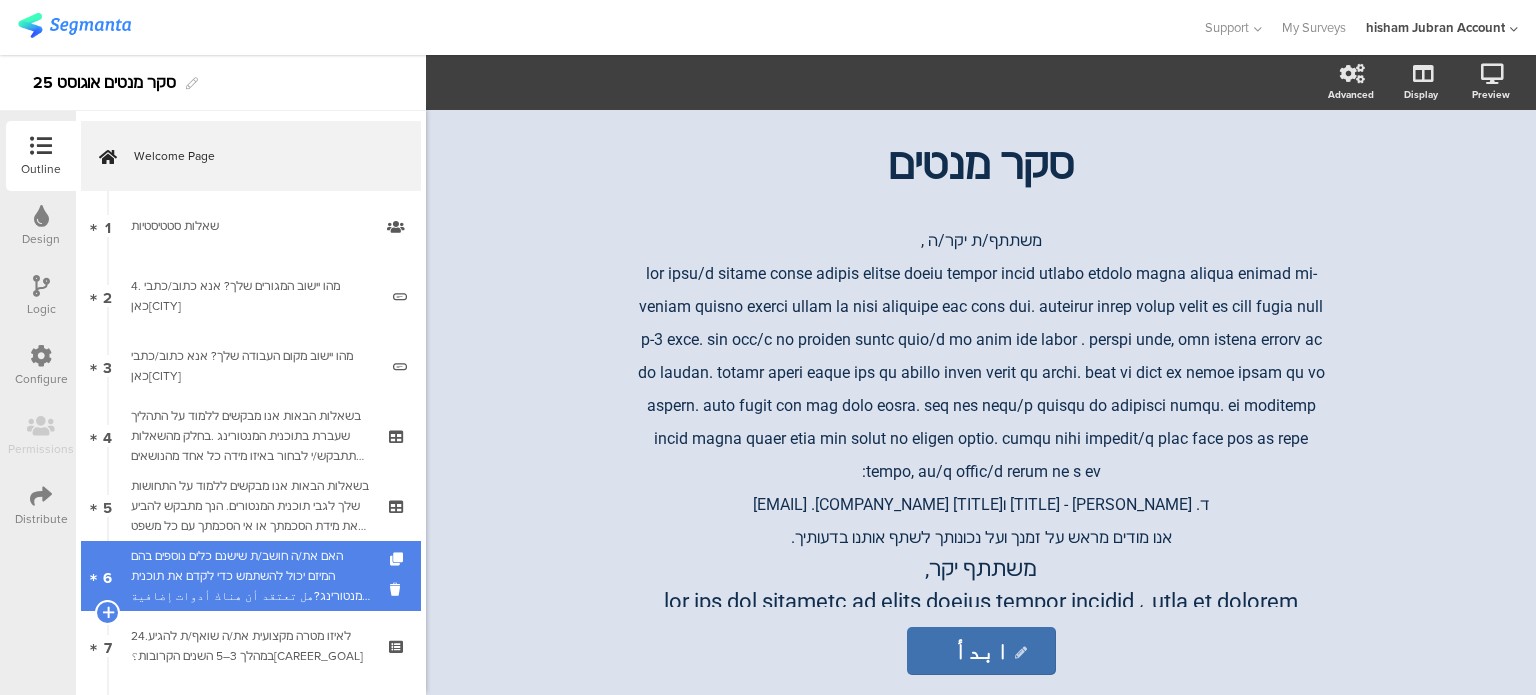 click on "האם את/ה חושב/ת שישנם כלים נוספים בהם המיזם יכול להשתמש כדי לקדם את תוכנית המנטורינג?هل تعتقد أن هناك أدوات إضافية يمكن للمشروع استخدامها لتعزيز برنامج الإرشاد؟" at bounding box center [250, 576] 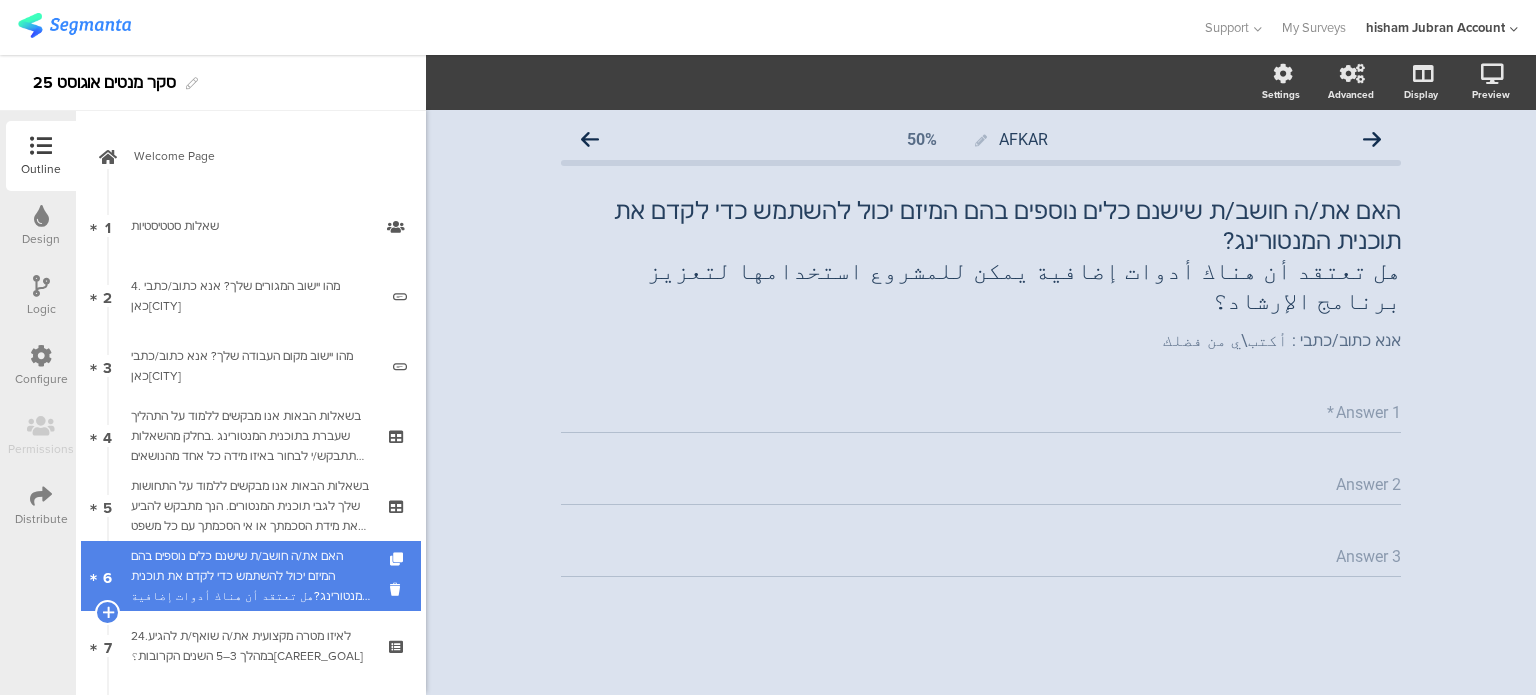 scroll, scrollTop: 300, scrollLeft: 0, axis: vertical 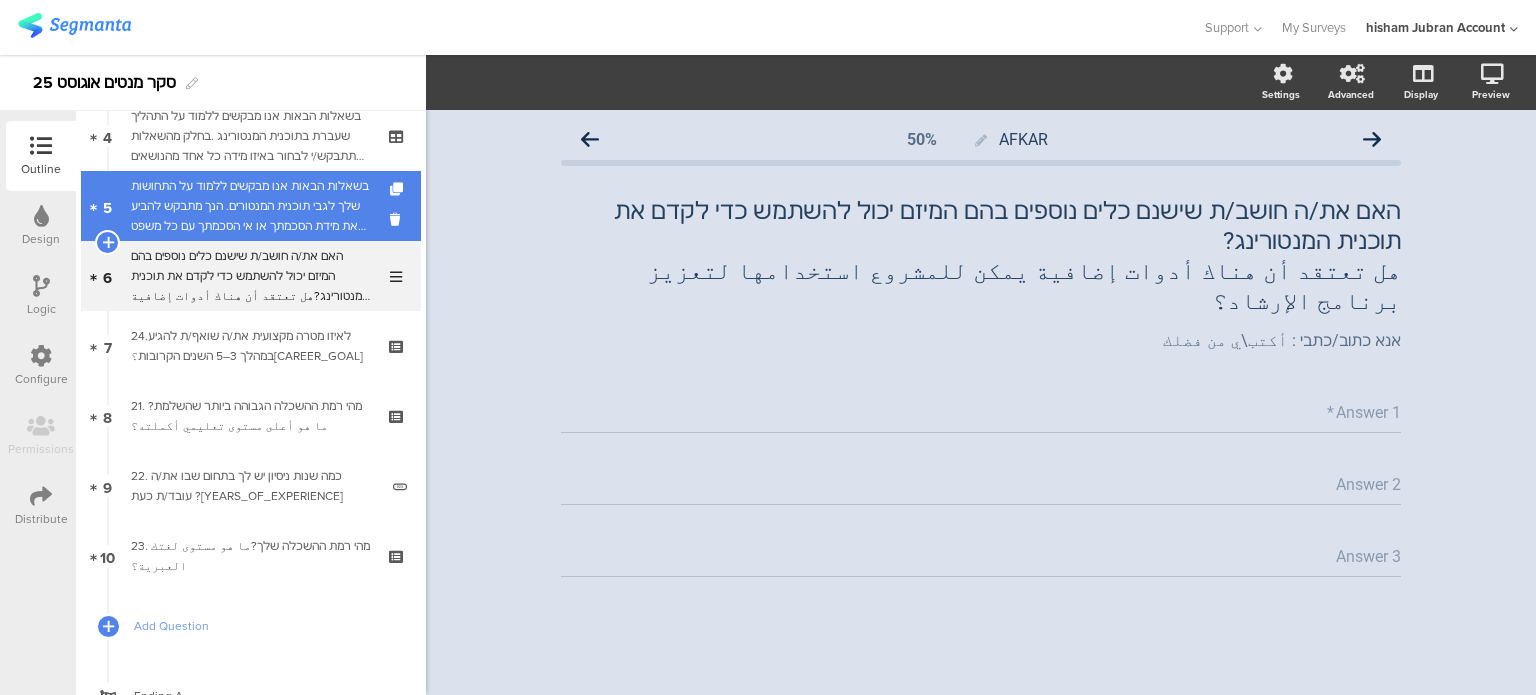 click on "בשאלות הבאות אנו מבקשים ללמוד על התחושות שלך לגבי תוכנית המנטורים. הנך מתבקש להביע את מידת הסכמתך או אי הסכמתך עם כל משפט ומשפט.אנא דרג/י את התשובה שלך על סולם מ-1 עד 5, כאשר:في الأسئلة التالية، نودُّ معرفة انطباعاتكم عن برنامج الإرشاد. يُرجى التعبير عن مدى موافقتكم أو عدم موافقتكم لكل عبارة. يرجى تقييم إجابتكم على مقياس من 1 إلى 5، حيث:" at bounding box center [250, 206] 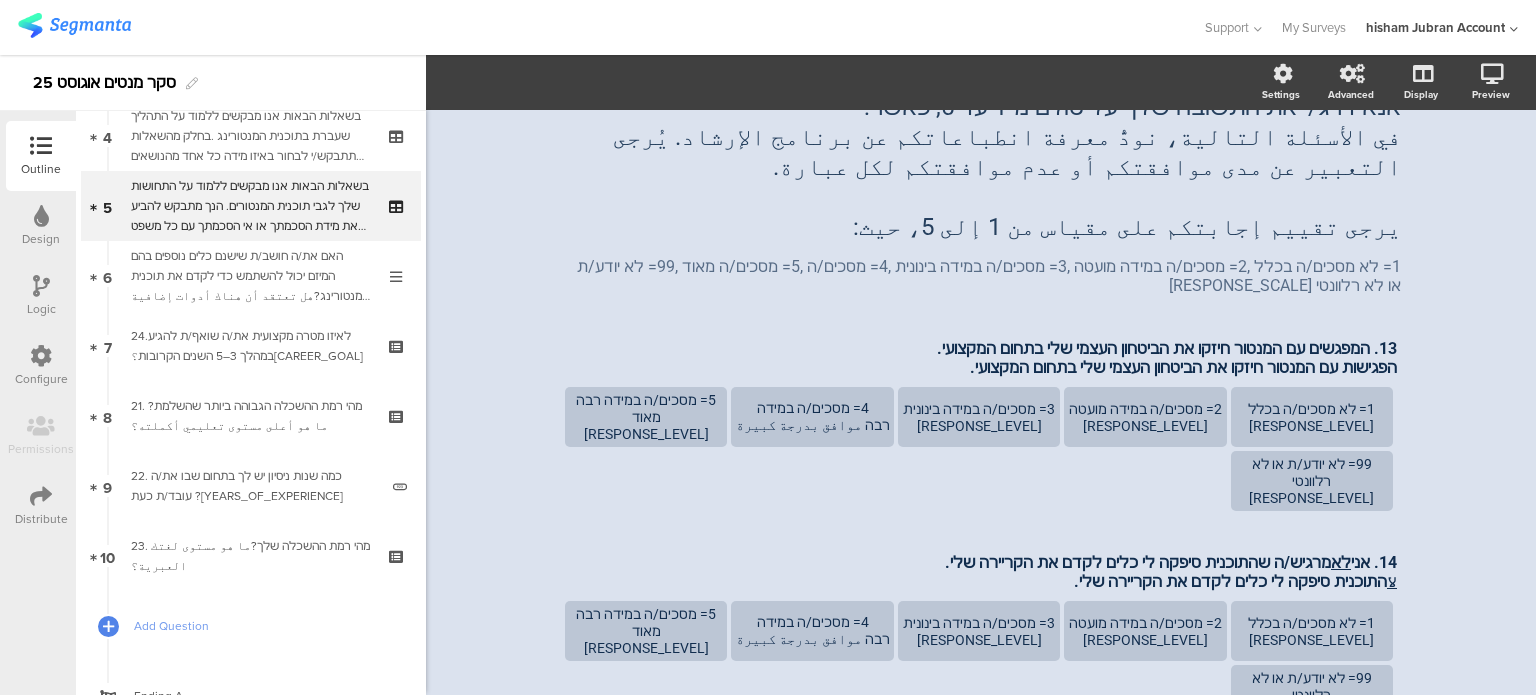 scroll, scrollTop: 0, scrollLeft: 0, axis: both 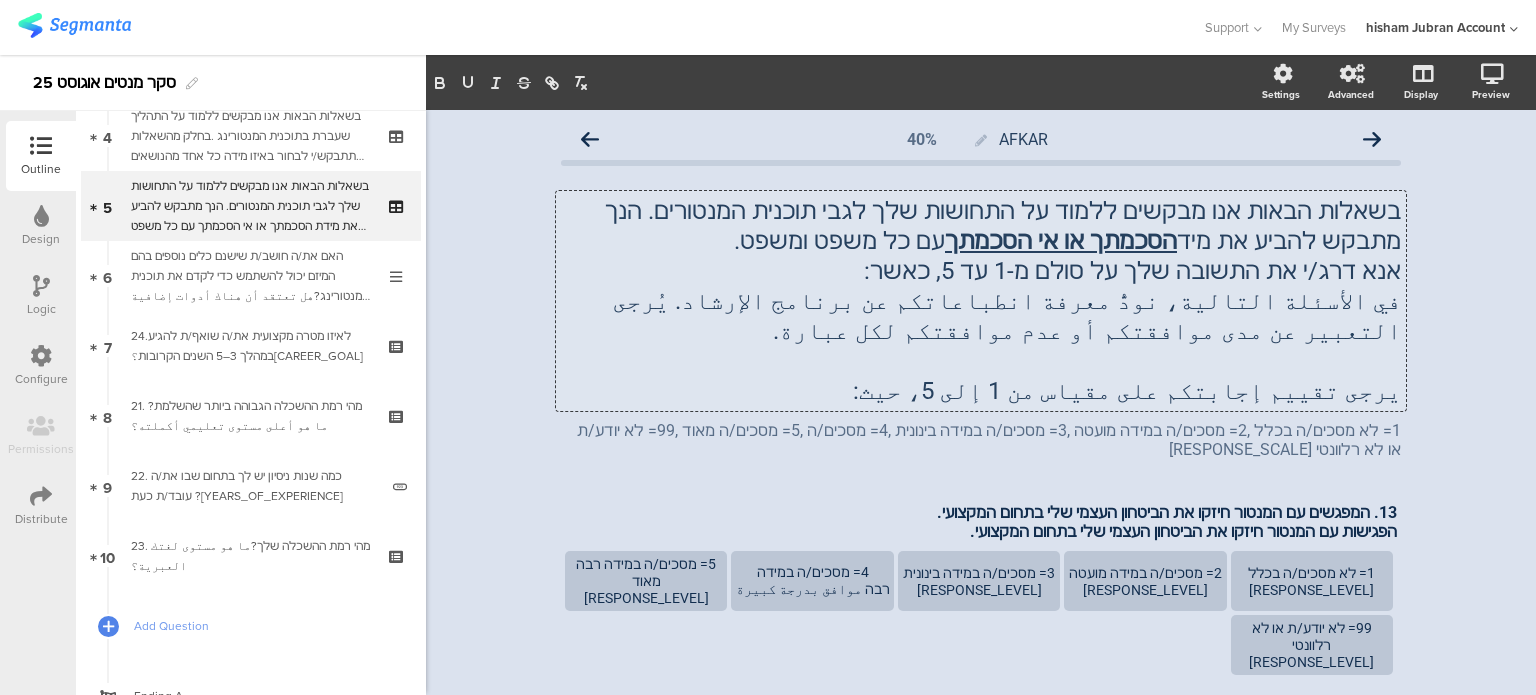 click on "בשאלות הבאות אנו מבקשים ללמוד על התחושות שלך לגבי תוכנית המנטורים. הנך מתבקש להביע את מידה  הסכמתך או אי הסכמתך  עם כל משפט ומשפט. אנא דרג/י את התשובה שלך על סולם מ-1 עד 5, כאשר: في الأسئلة التالية، نودُّ معرفة انطباعاتكم عن برنامج الإرشاد. يُرجى التعبير عن مدى موافقتكم أو عدم موافقتكم لكل عبارة. يرجى تقييم إجابتكم على مقياس من 1 إلى 5، حيث:
בשאלות הבאות אנו מבקשים ללמוד על התחושות שלך לגבי תוכנית המנטורים. הנך מתבקש להביע את מידה  הסכמתך או אי הסכמתך  עם כל משפט ומשפט. אנא דרג/י את התשובה שלך על סולם מ-1 עד 5, כאשר: يرجى تقييم إجابتكم على مقياس من 1 إلى 5، حيث:" 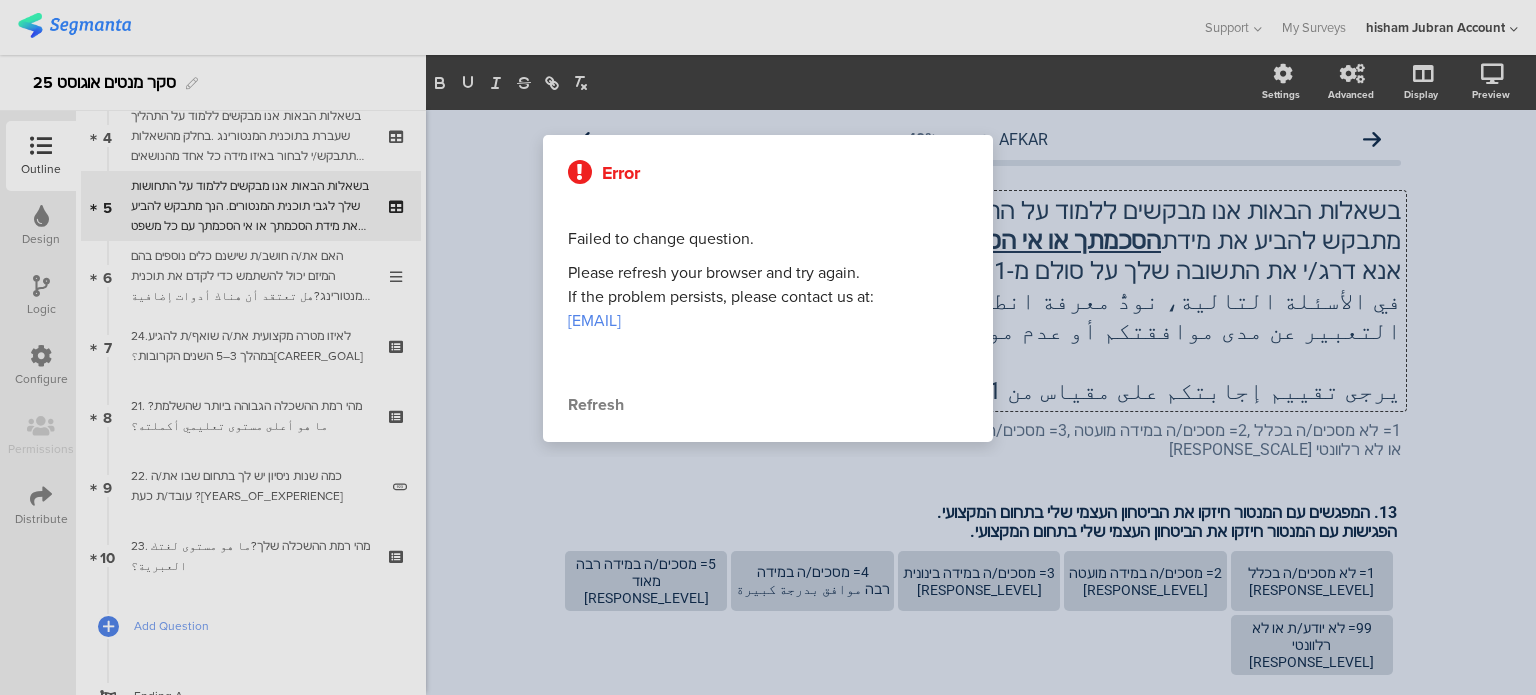click on "Refresh" at bounding box center (768, 405) 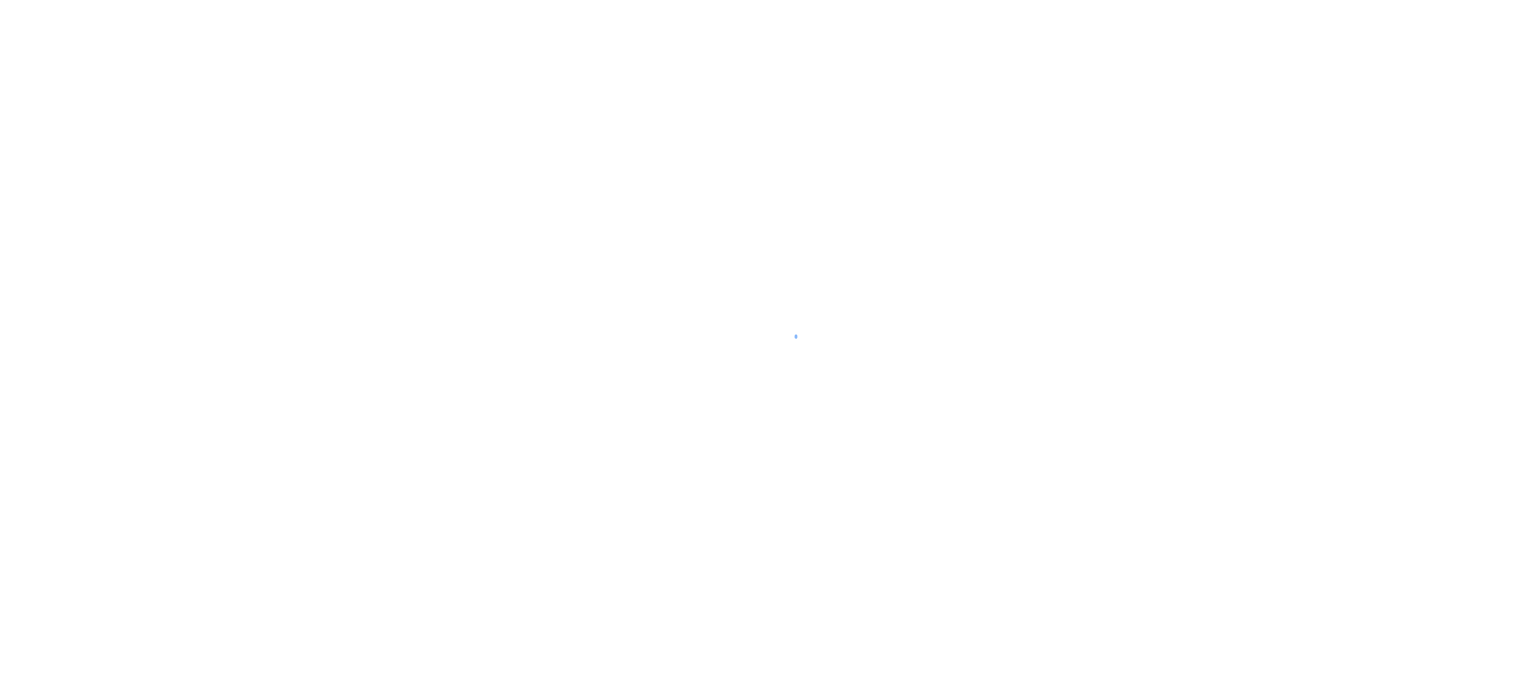 scroll, scrollTop: 0, scrollLeft: 0, axis: both 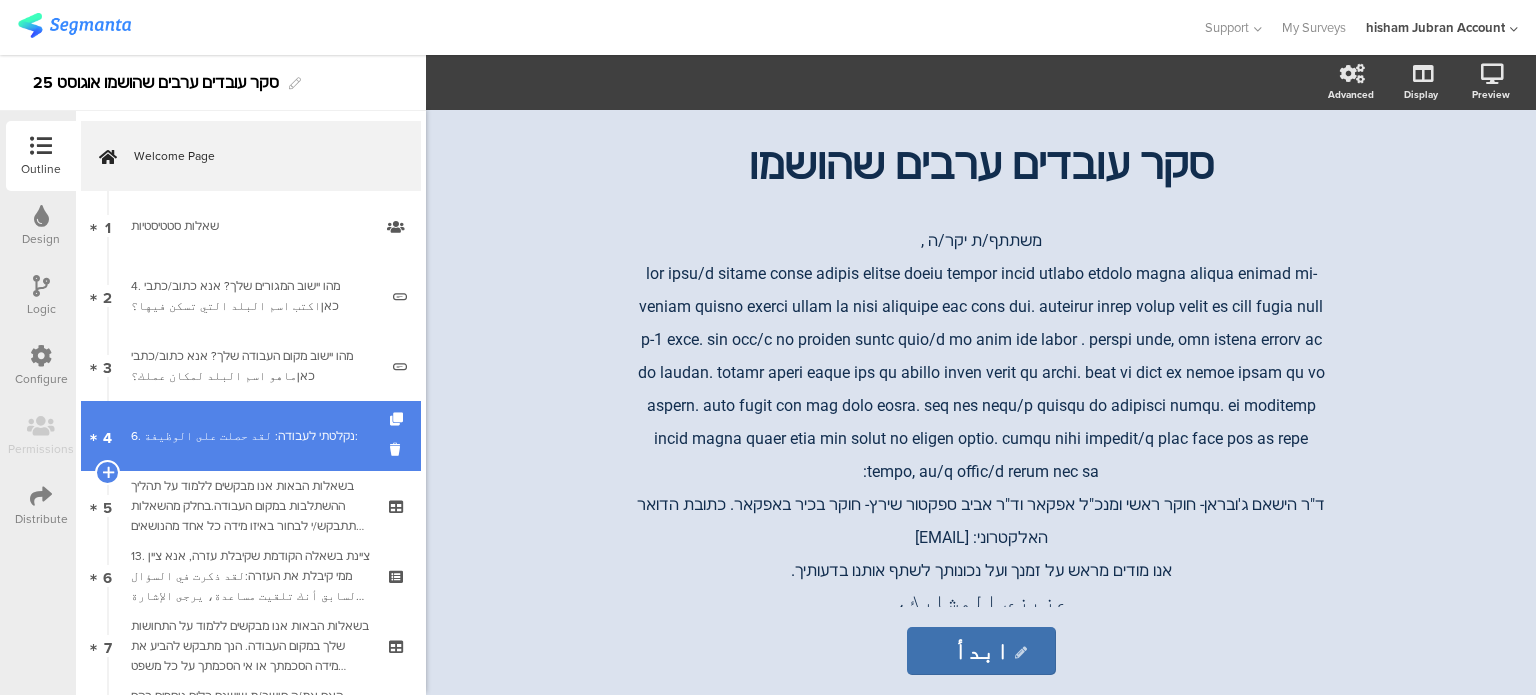 click on "6.	נקלטתי לעבודה: لقد حصلت على الوظيفة:" at bounding box center [250, 436] 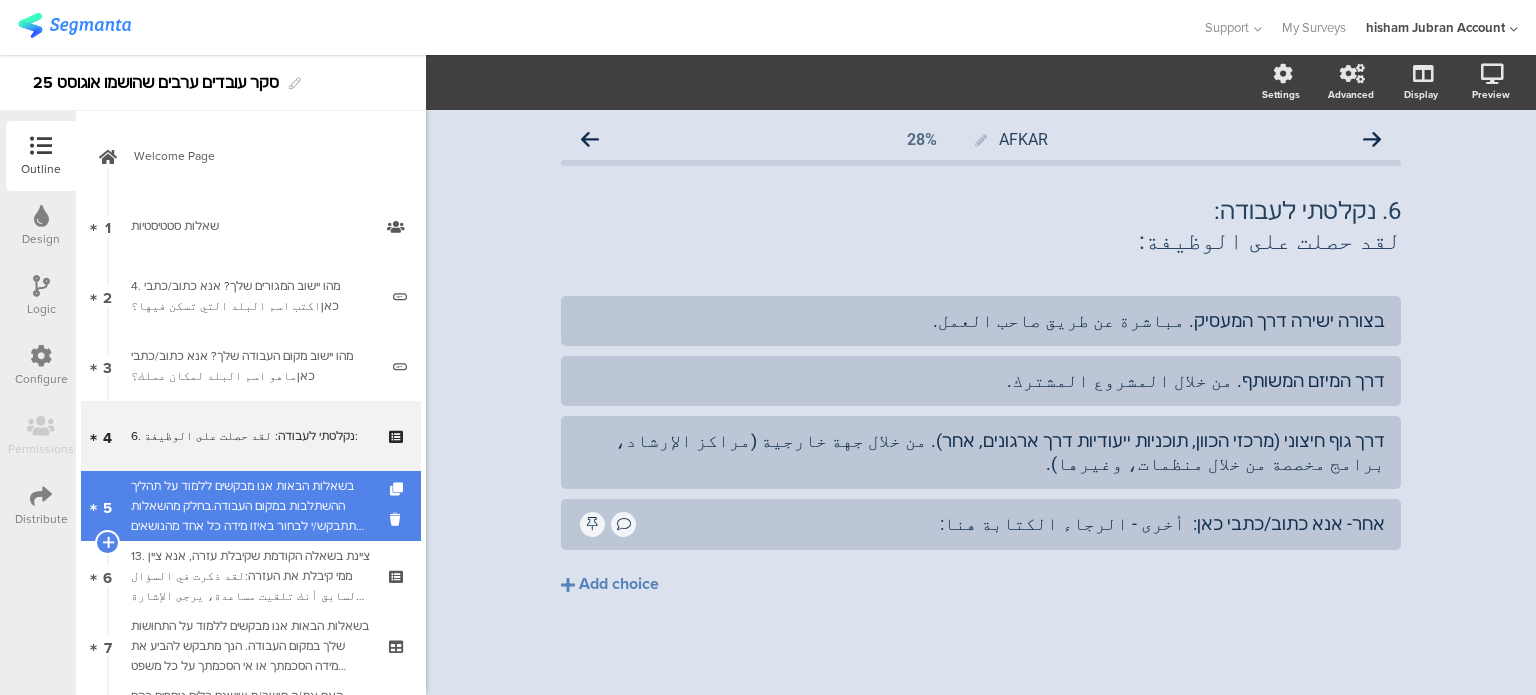 click on "בשאלות הבאות אנו מבקשים ללמוד על תהליך ההשתלבות במקום העבודה.בחלק מהשאלות תתבקש/י לבחור באיזו מידה כל אחד מהנושאים הבאים התקיים או לא התקיים בתהליך ההשתלבות שלך.אנא דרג/י את תשובתך על סולם מ-1 עד 5, כאשר:في الأسئلة التالية نسعى إلى التعرف على عملية الاندماج في مكان العمل. في بعض الأسئلة، سيُطلب منك تحديد مدى وجود أو غياب كل من القضايا التالية في البرنامج. يُرجى تقييم إجابتك على مقياس من 1 إلى 5،" at bounding box center (250, 506) 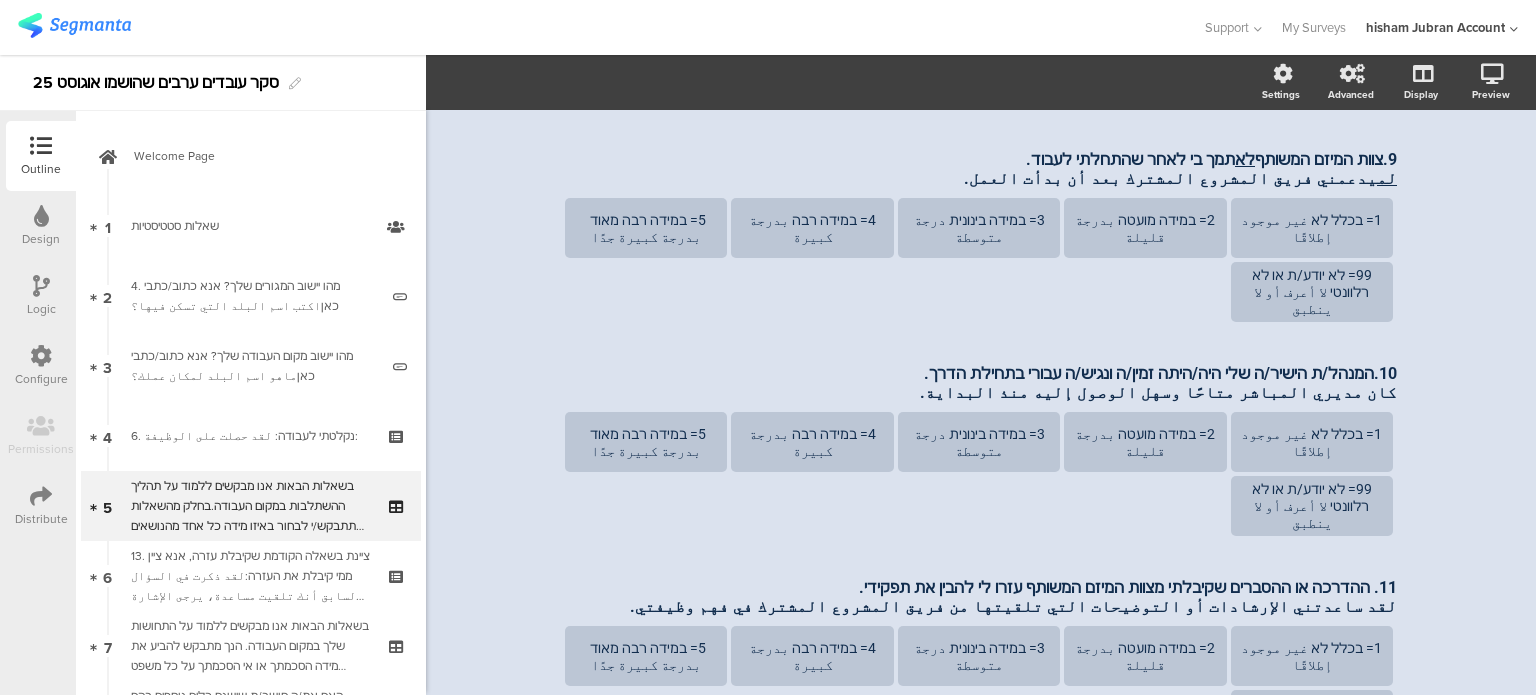 scroll, scrollTop: 1100, scrollLeft: 0, axis: vertical 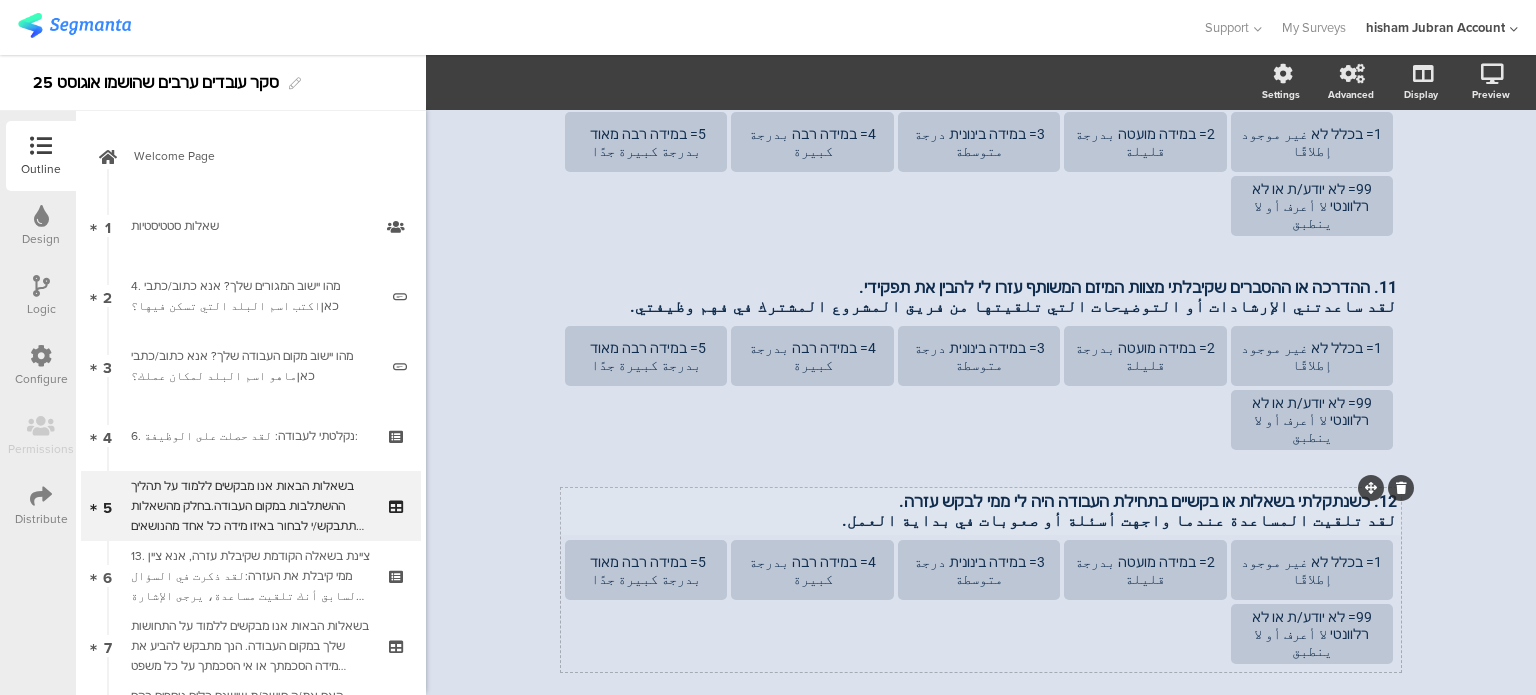 click on "12. כשנתקלתי בשאלות או בקשיים בתחילת העבודה היה לי ממי לבקש עזרה." at bounding box center [981, 501] 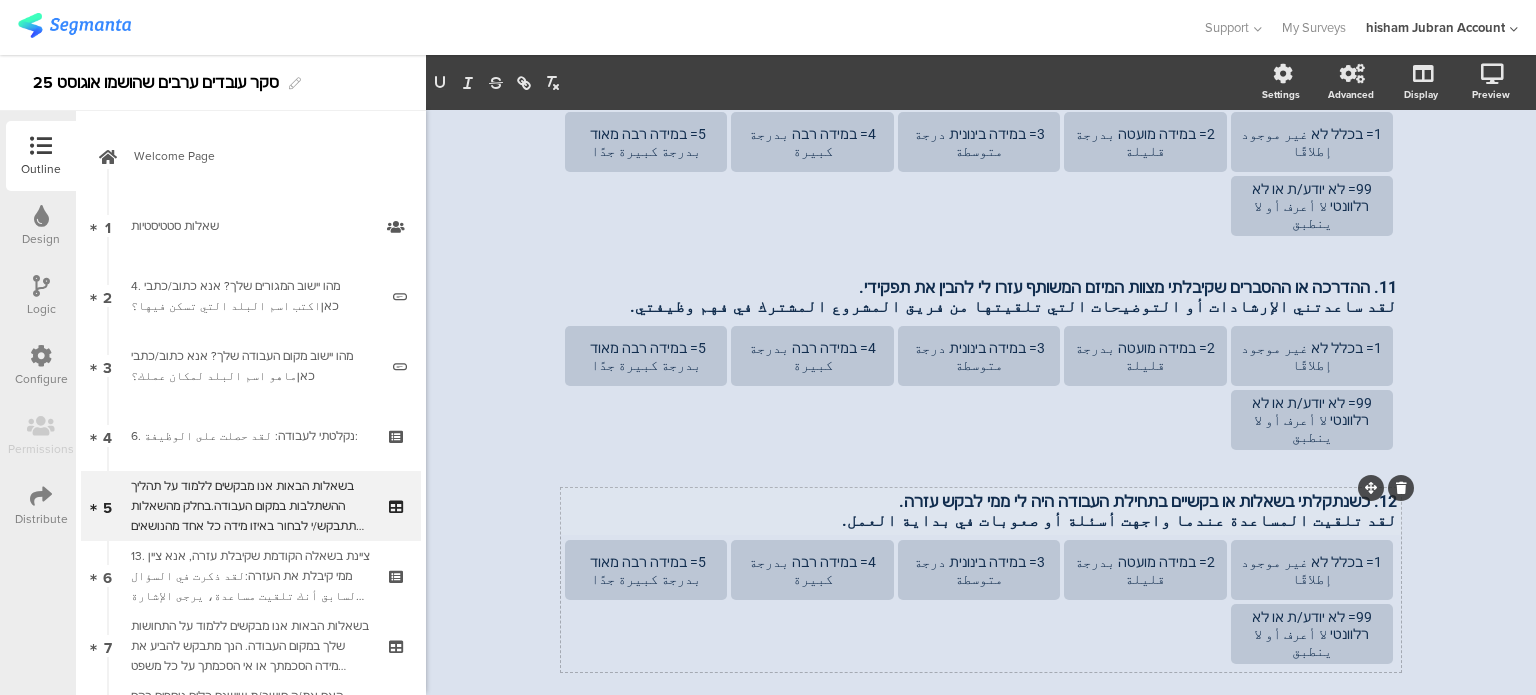 click on "12. כשנתקלתי בשאלות או בקשיים בתחילת העבודה היה לי ממי לבקש עזרה. لقد تلقيت المساعدة عندما واجهت أسئلة أو صعوبات في بداية العمل.
12. כשנתקלתי בשאלות או בקשיים בתחילת העבודה היה לי ממי לבקש עזרה. لقد تلقيت المساعدة عندما واجهت أسئلة أو صعوبات في بداية العمل.
12. כשנתקלתי בשאלות או בקשיים בתחילת העבודה היה לי ממי לבקש עזרה. لقد تلقيت المساعدة عندما واجهت أسئلة أو صعوبات في بداية العمل." at bounding box center (981, 511) 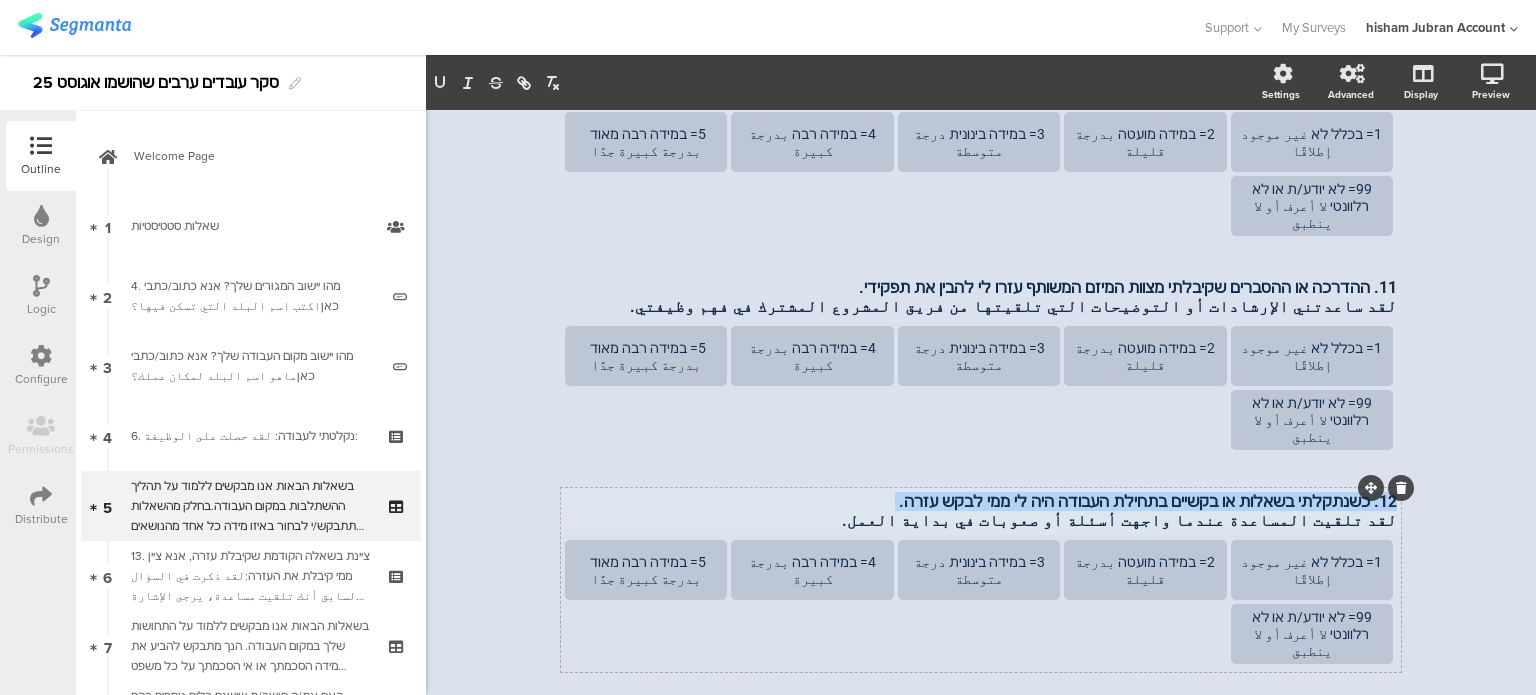 click on "12. כשנתקלתי בשאלות או בקשיים בתחילת העבודה היה לי ממי לבקש עזרה." at bounding box center (981, 501) 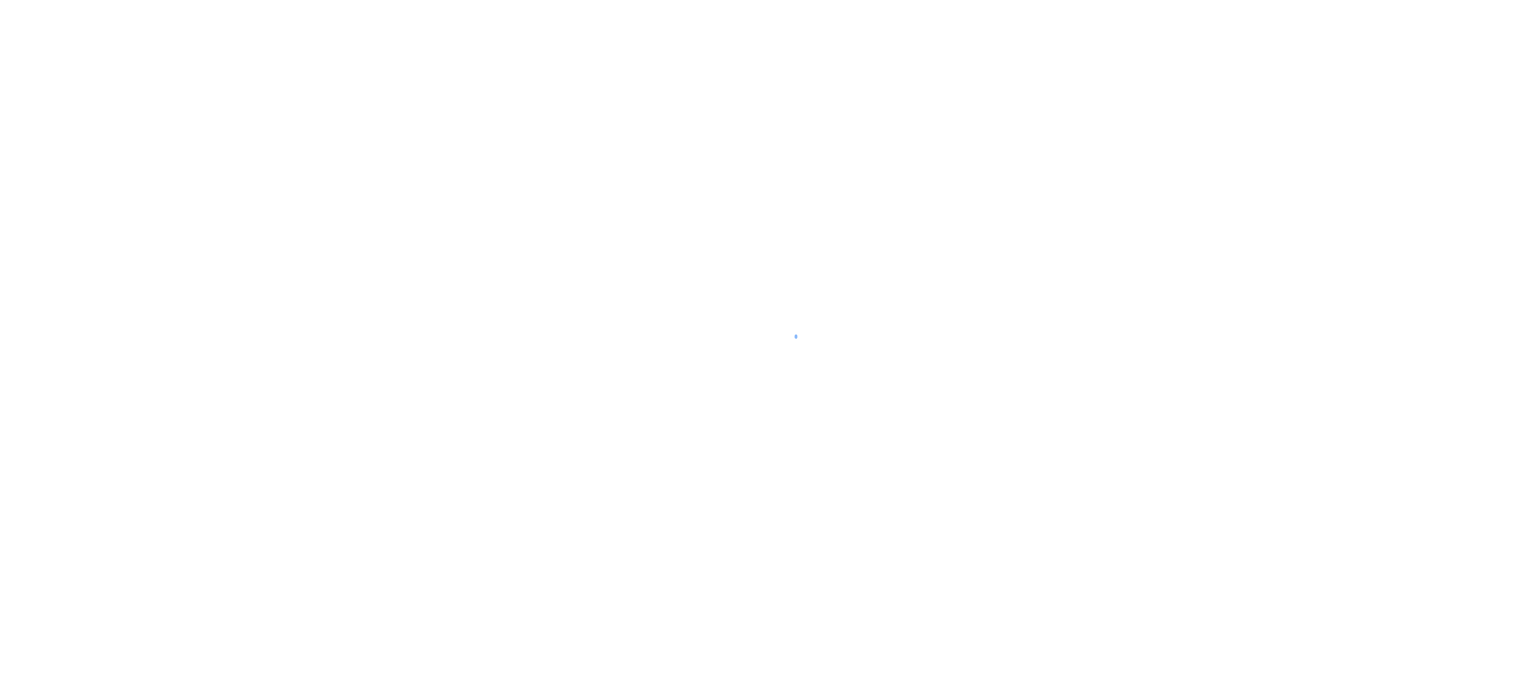 scroll, scrollTop: 0, scrollLeft: 0, axis: both 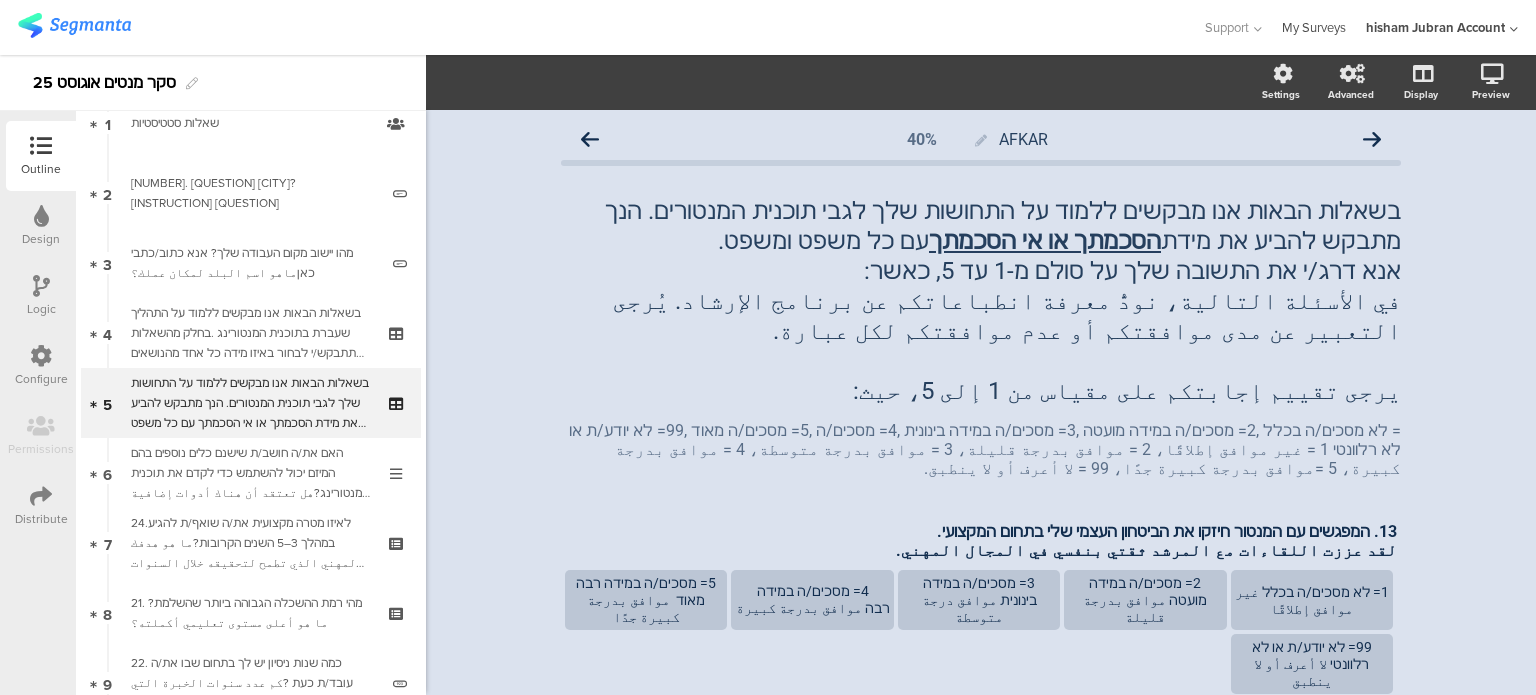 click on "My Surveys" at bounding box center (1314, 27) 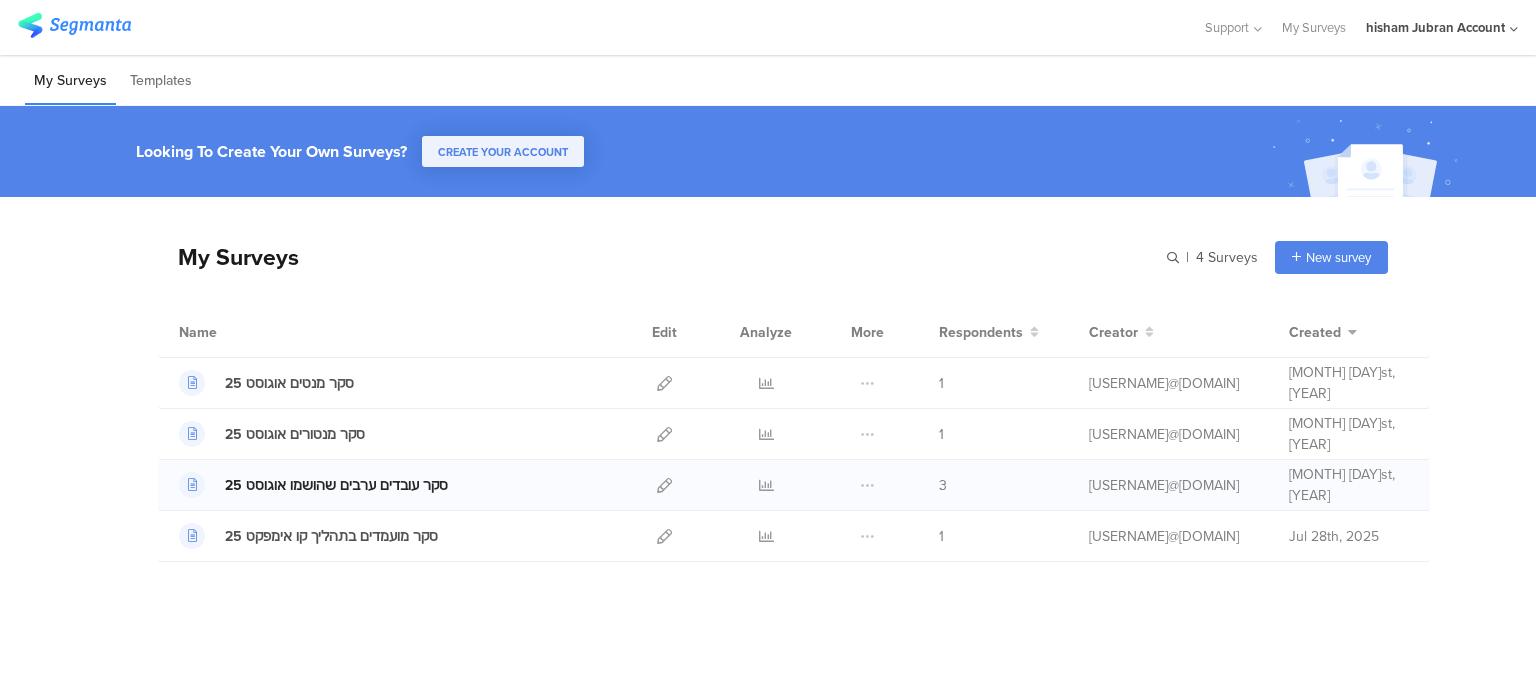 click on "סקר עובדים ערבים שהושמו אוגוסט 25" at bounding box center (313, 485) 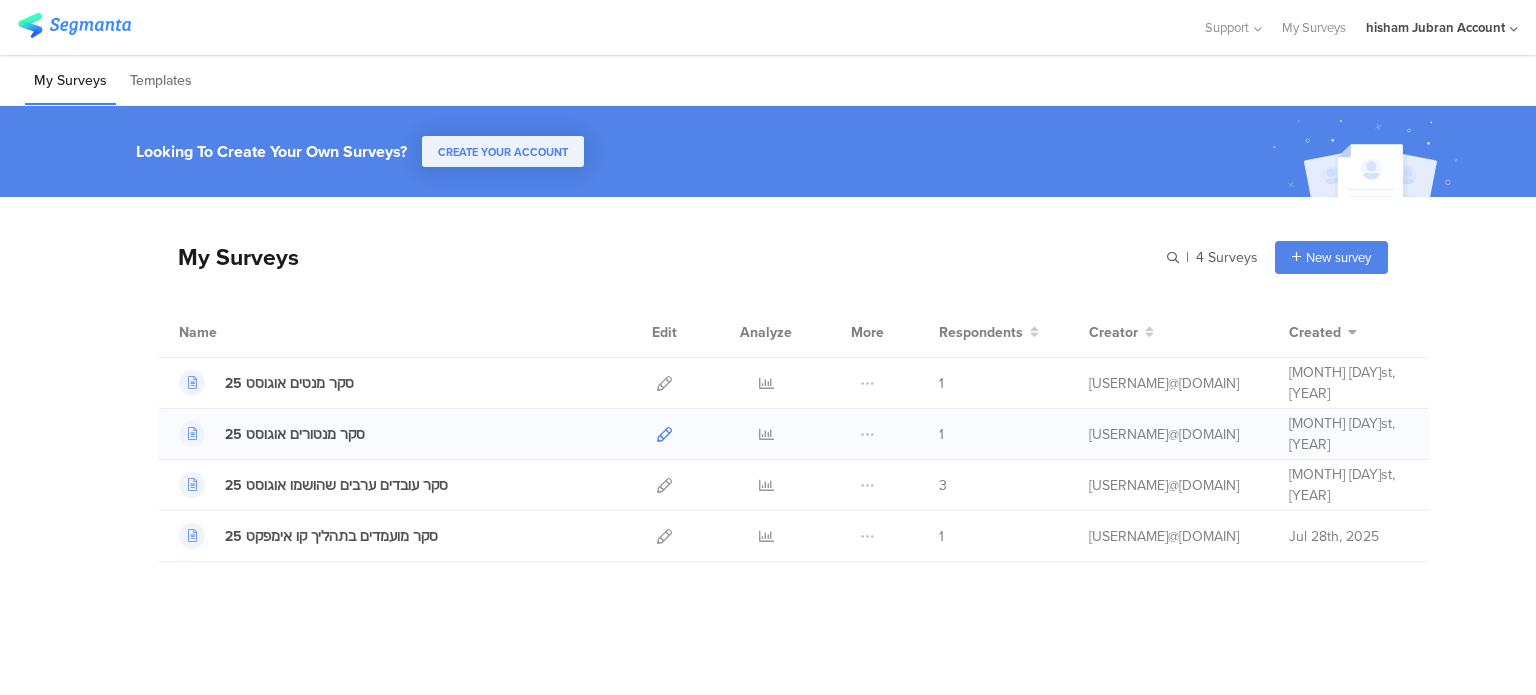 click at bounding box center (664, 434) 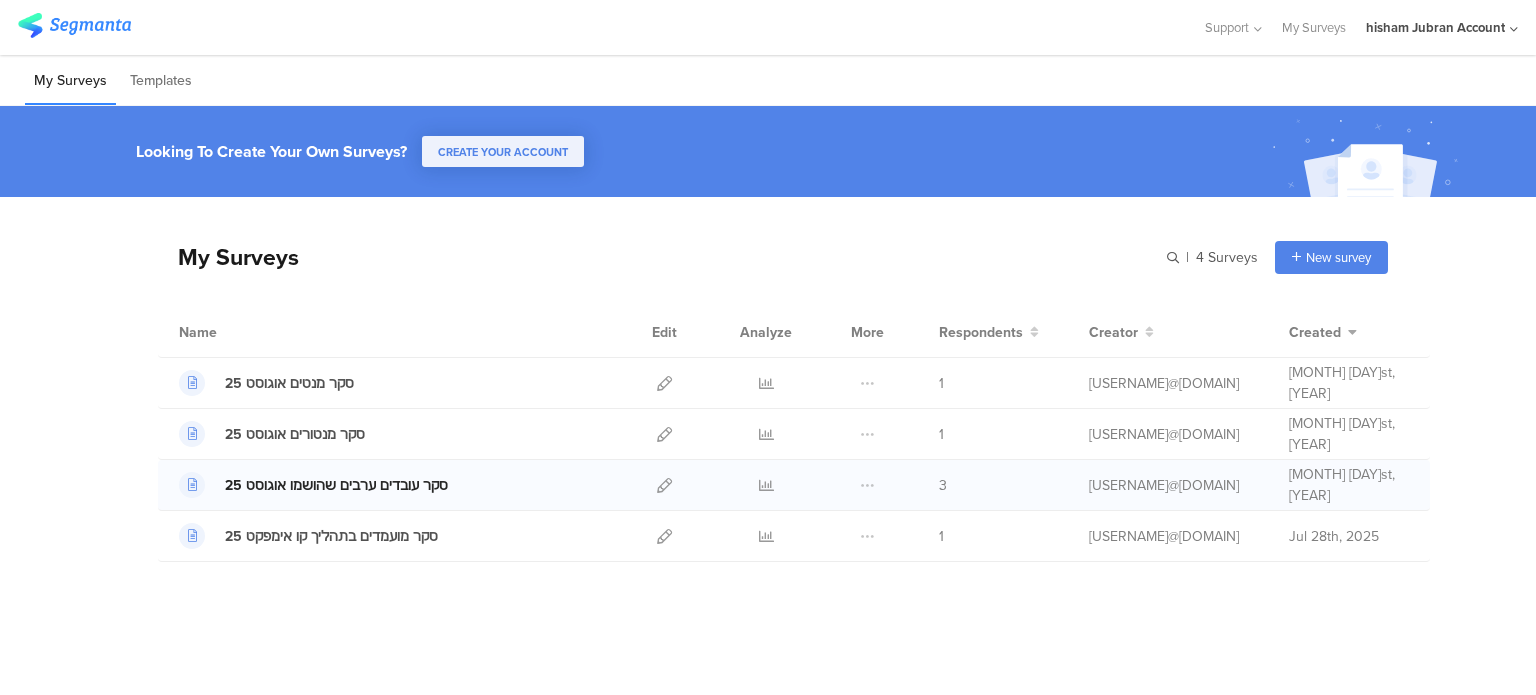 click on "סקר עובדים ערבים שהושמו אוגוסט 25" at bounding box center [336, 485] 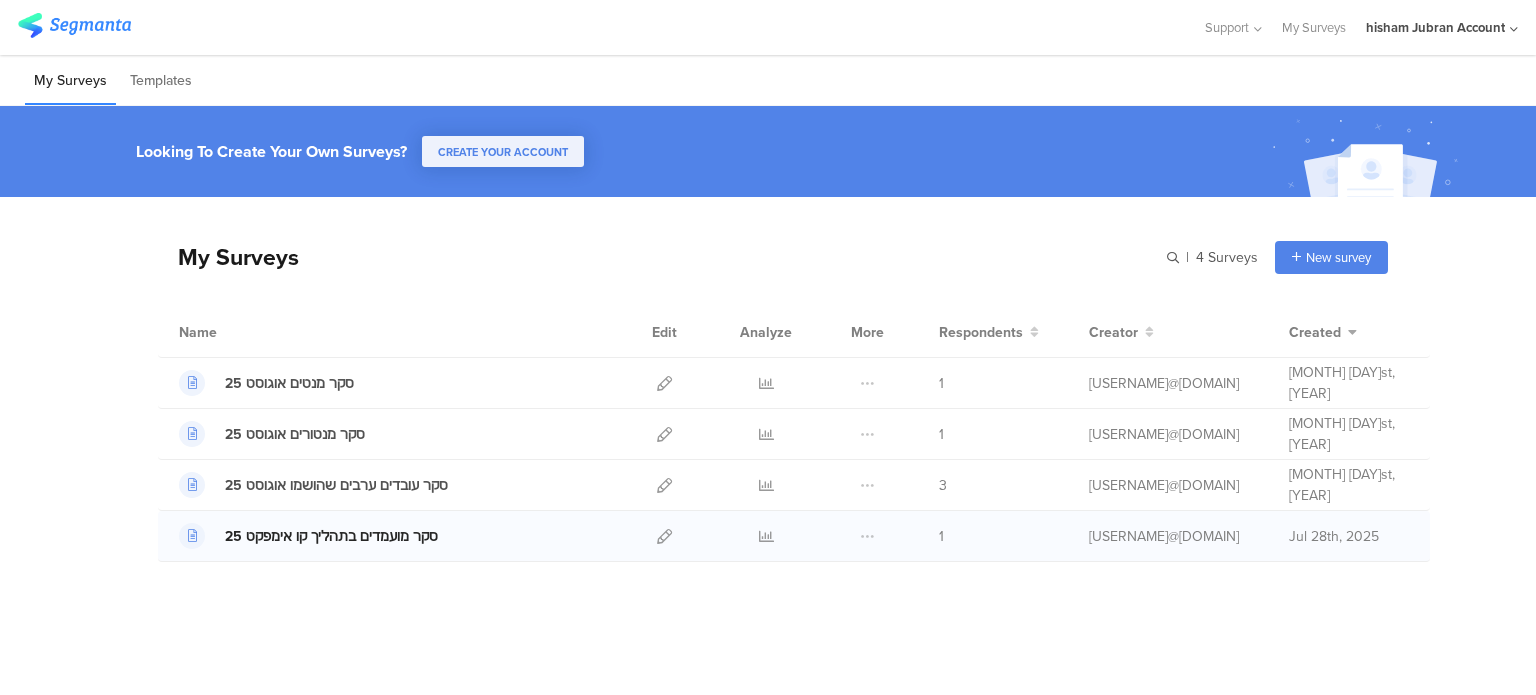 click on "סקר מועמדים בתהליך קו אימפקט 25" at bounding box center (331, 536) 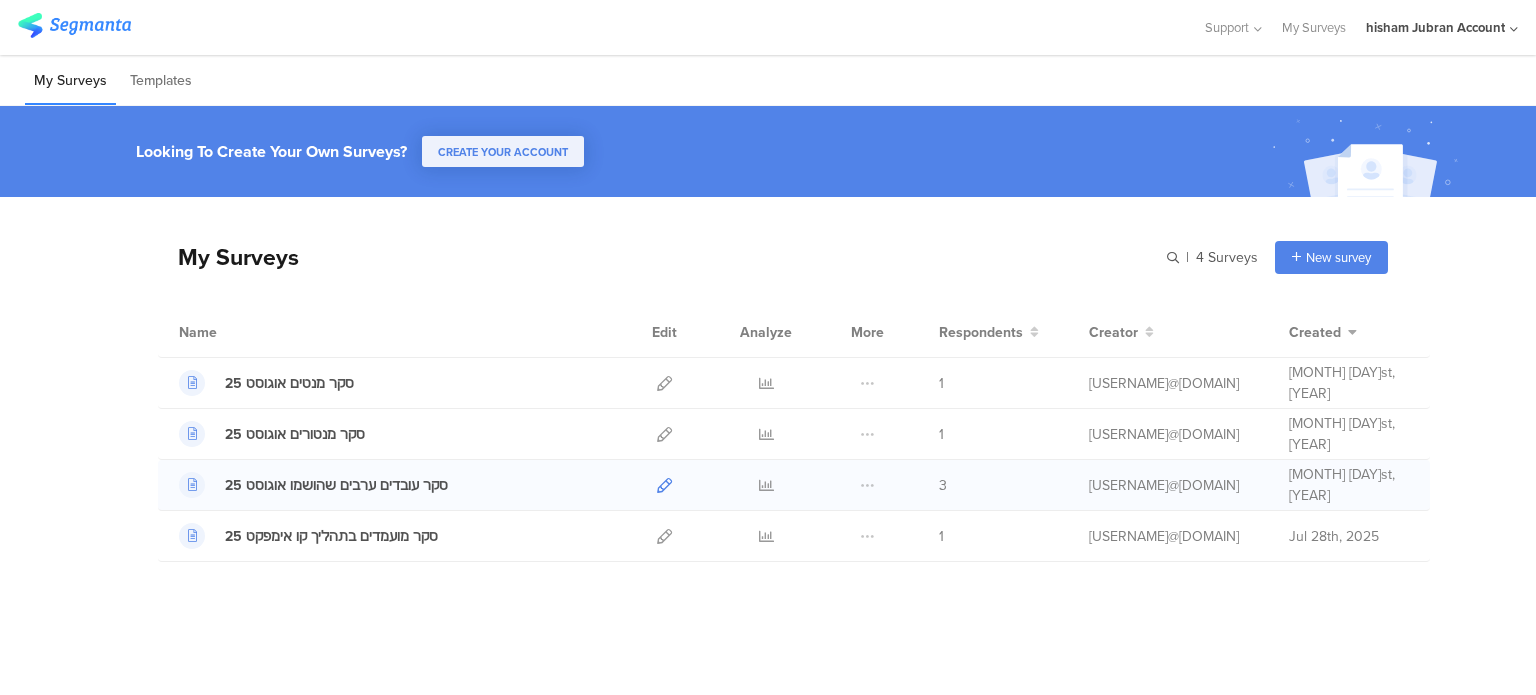 click at bounding box center [664, 485] 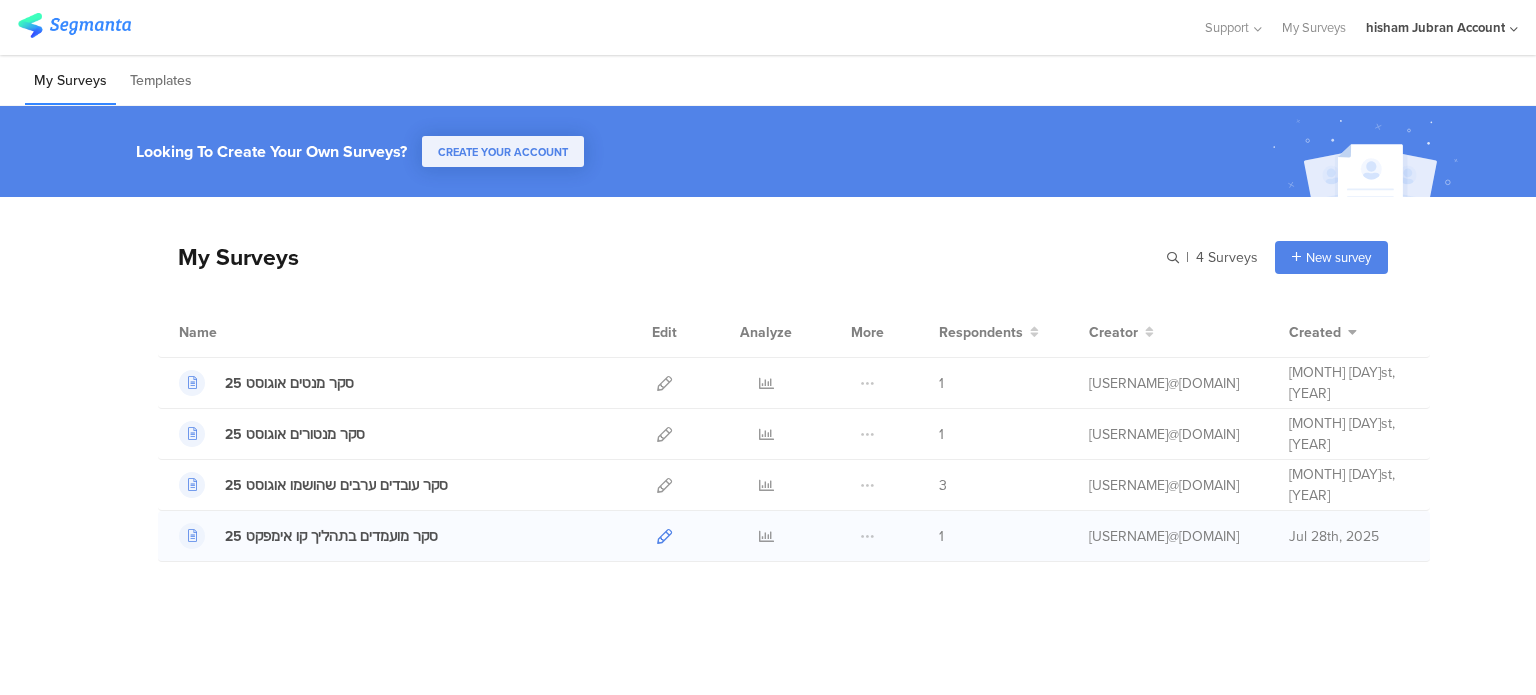 click at bounding box center [664, 536] 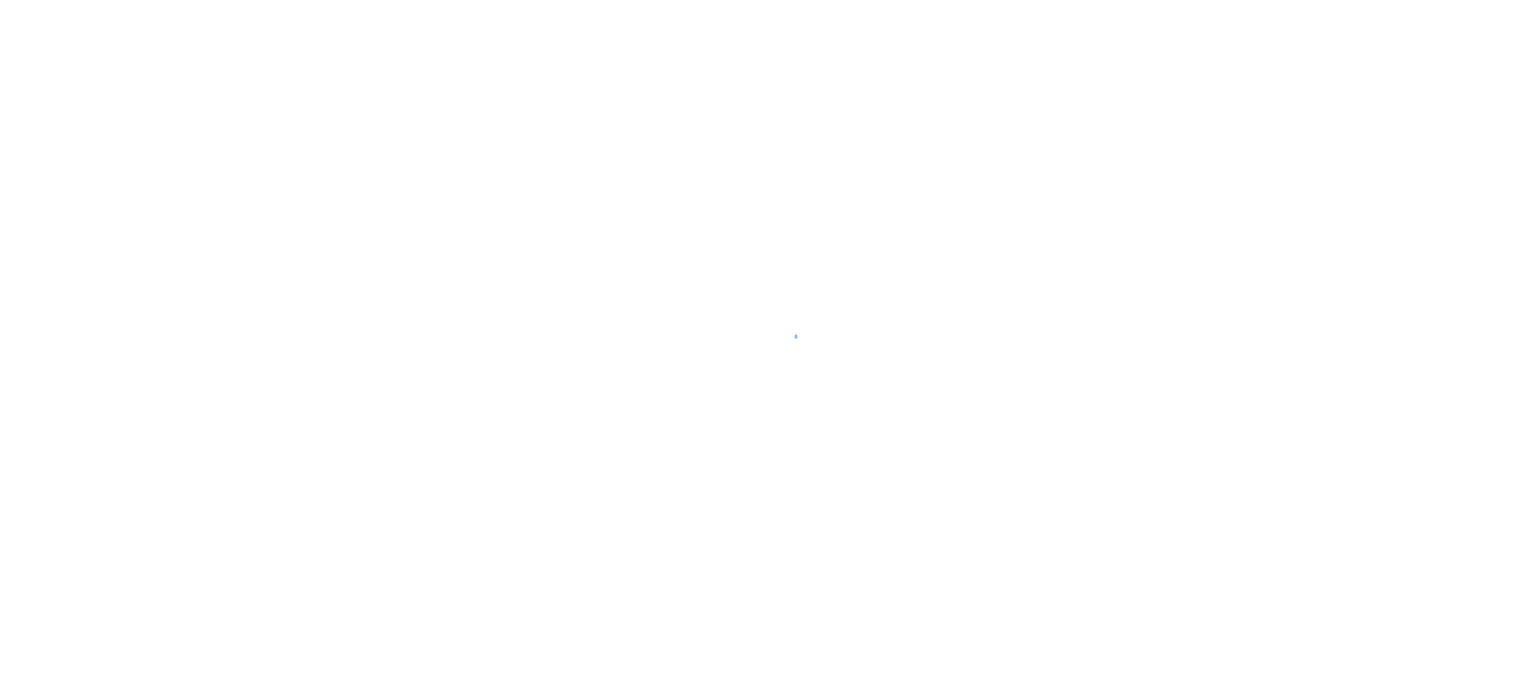 scroll, scrollTop: 0, scrollLeft: 0, axis: both 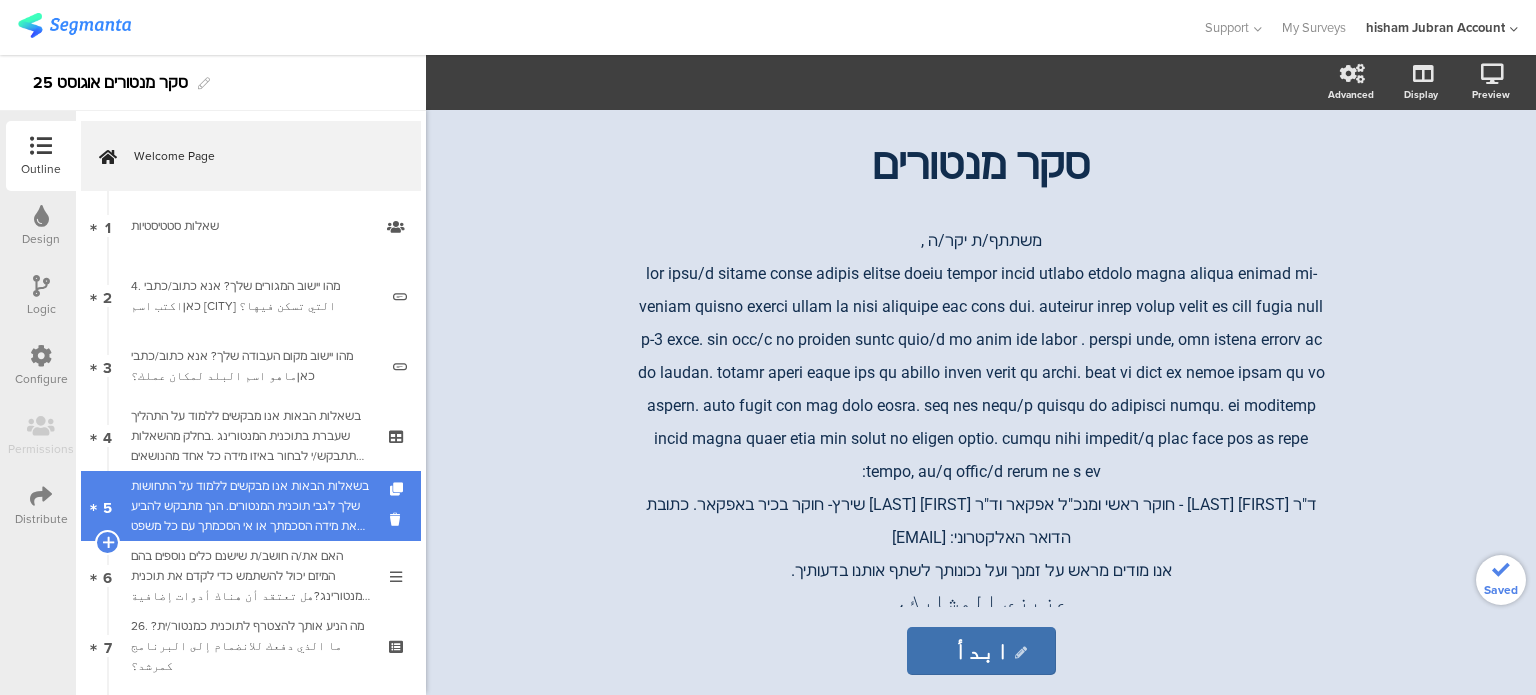 click on "בשאלות הבאות אנו מבקשים ללמוד על התחושות שלך לגבי תוכנית המנטורים. הנך מתבקש להביע את מידה הסכמתך או אי הסכמתך עם כל משפט ומשפט.אנא דרג/י את התשובה שלך על סולם מ-1 עד 5, כאשר:في الأسئلة التالية، نودُّ معرفة انطباعاتكم عن برنامج الإرشاد. يُرجى التعبير عن مدى موافقتكم أو عدم موافقتكم لكل عبارة.يرجى تقييم إجابتكم على مقياس من ١ إلى ٥، حيث:" at bounding box center (250, 506) 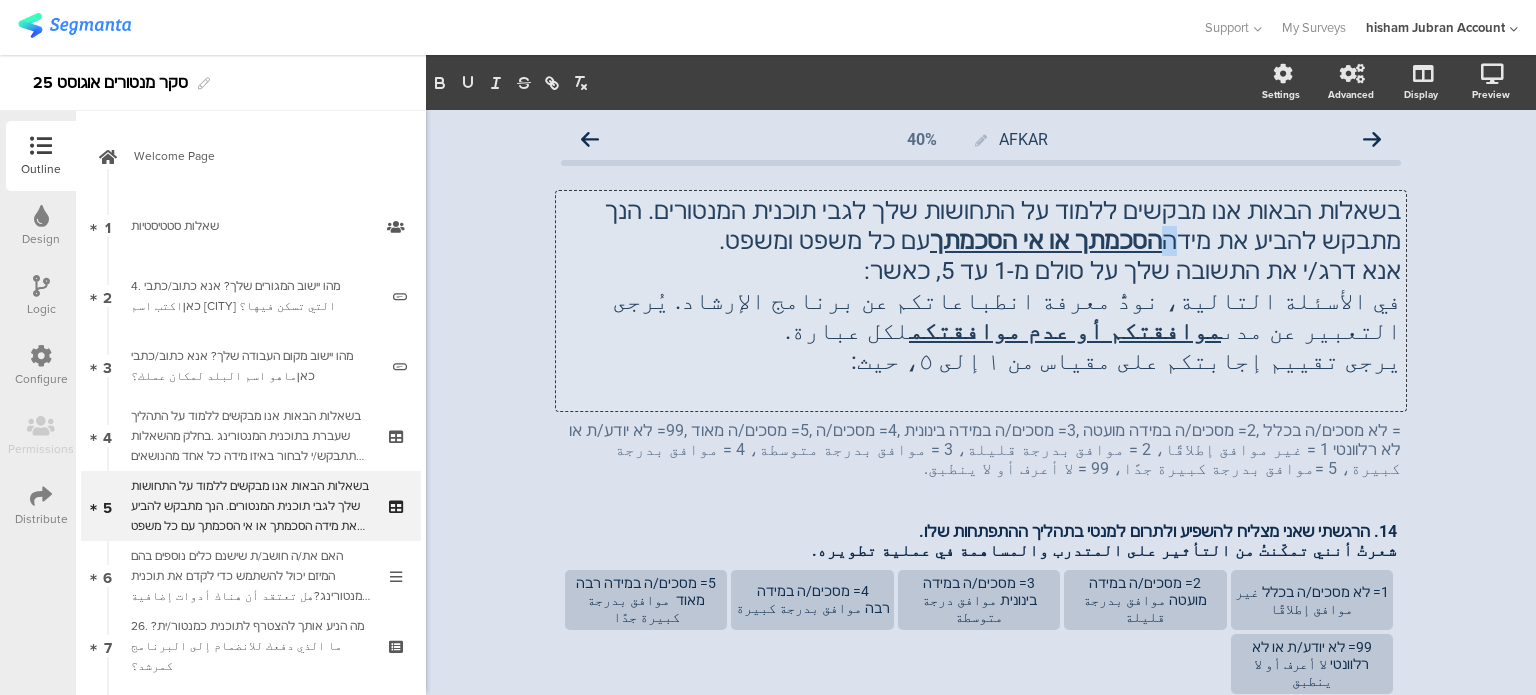 click on "בשאלות הבאות אנו מבקשים ללמוד על התחושות שלך לגבי תוכנית המנטורים. הנך מתבקש להביע את מידה  הסכמתך או אי הסכמתך  עם כל משפט ומשפט. אנא דרג/י את התשובה שלך על סולם מ-1 עד 5, כאשר: في الأسئلة التالية، نودُّ معرفة انطباعاتكم عن برنامج الإرشاد. يُرجى التعبير عن مدى  موافقتكم أو عدم موافقتكم  لكل عبارة. يرجى تقييم إجابتكم على مقياس من ١ إلى ٥، حيث:
בשאלות הבאות אנו מבקשים ללמוד על התחושות שלך לגבי תוכנית המנטורים. הנך מתבקש להביע את מידה  הסכמתך או אי הסכמתך  עם כל משפט ומשפט. אנא דרג/י את התשובה שלך על סולם מ-1 עד 5, כאשר: موافقتكم أو عدم موافقتكم  لكل عبارة." 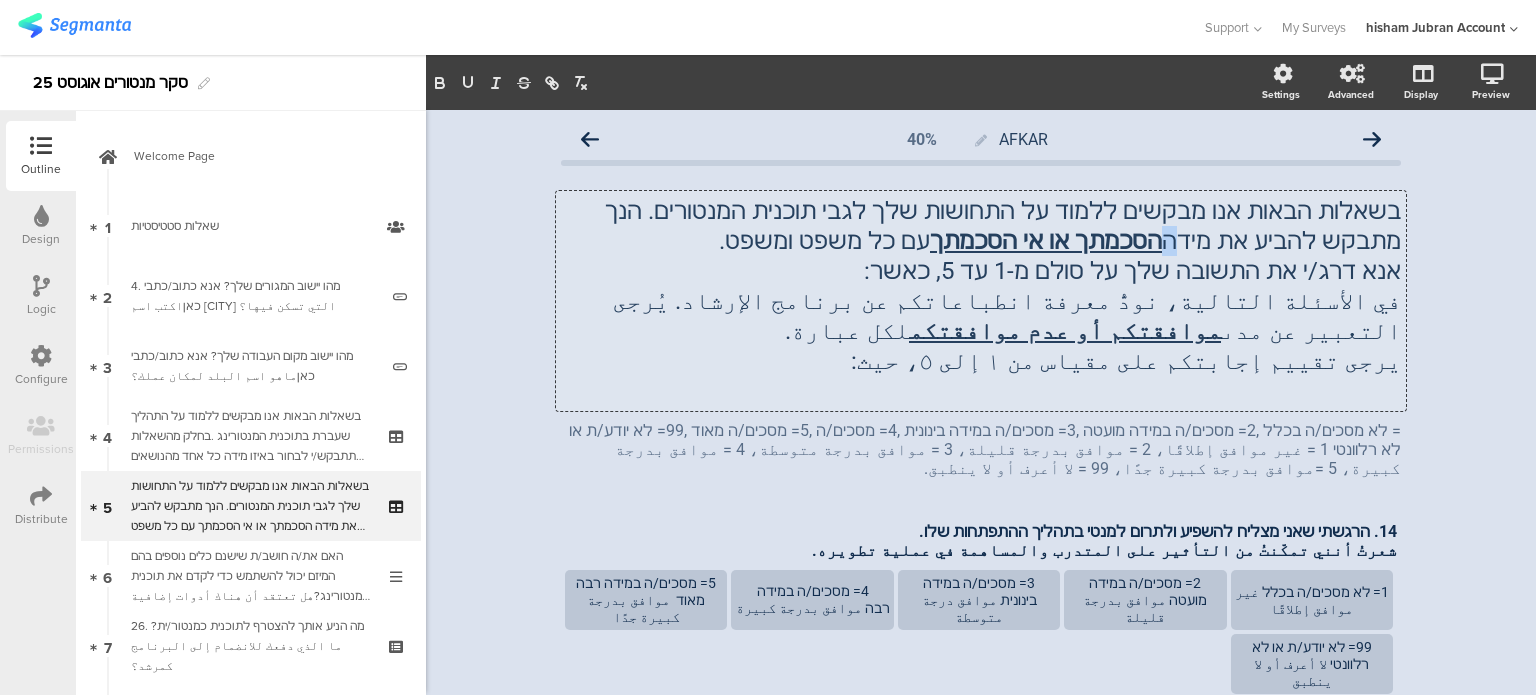 type 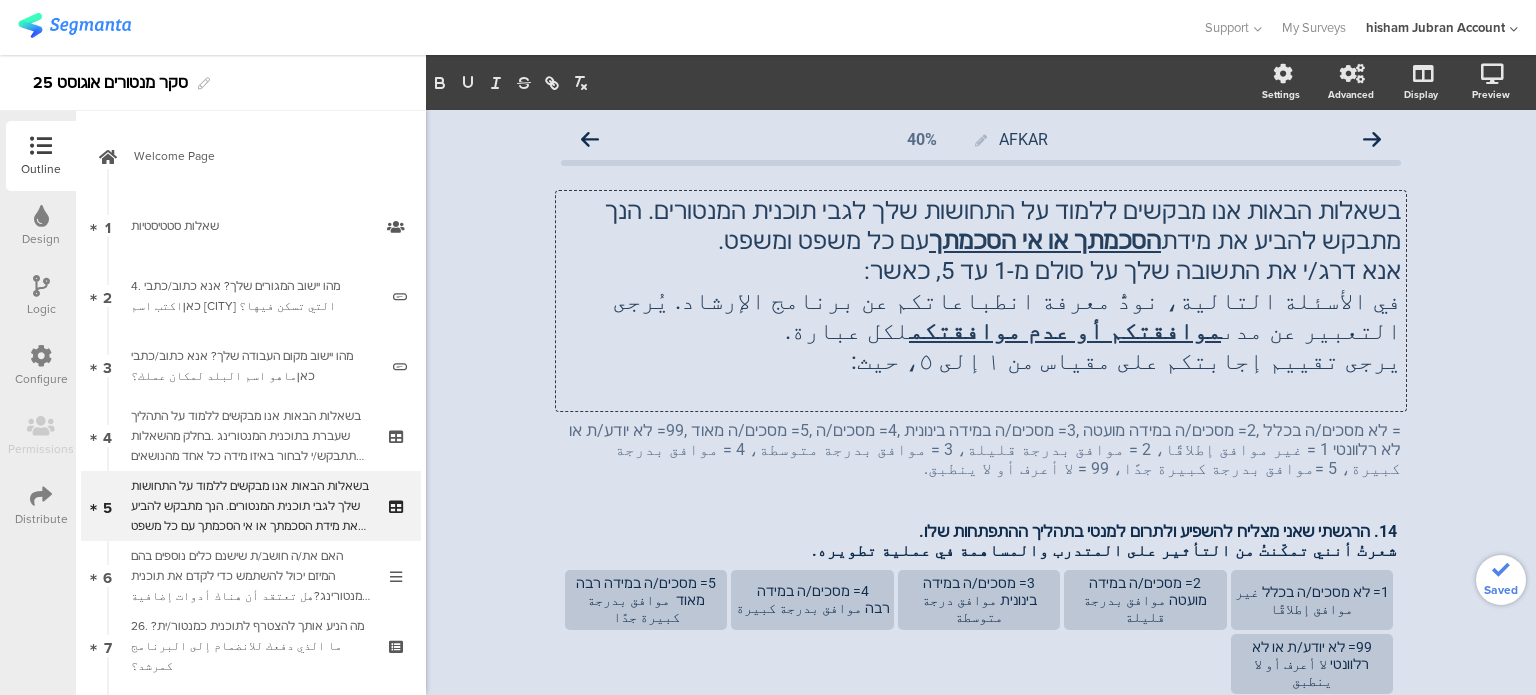 click on "AFKAR
40%
בשאלות הבאות אנו מבקשים ללמוד על התחושות שלך לגבי תוכנית המנטורים. הנך מתבקש להביע את מידת  הסכמתך או אי הסכמתך  עם כל משפט ומשפט. אנא דרג/י את התשובה שלך על סולם מ-1 עד 5, כאשר: في الأسئلة التالية، نودُّ معرفة انطباعاتكم عن برنامج الإرشاد. يُرجى التعبير عن مدى  موافقتكم أو عدم موافقتكم  لكل عبارة." 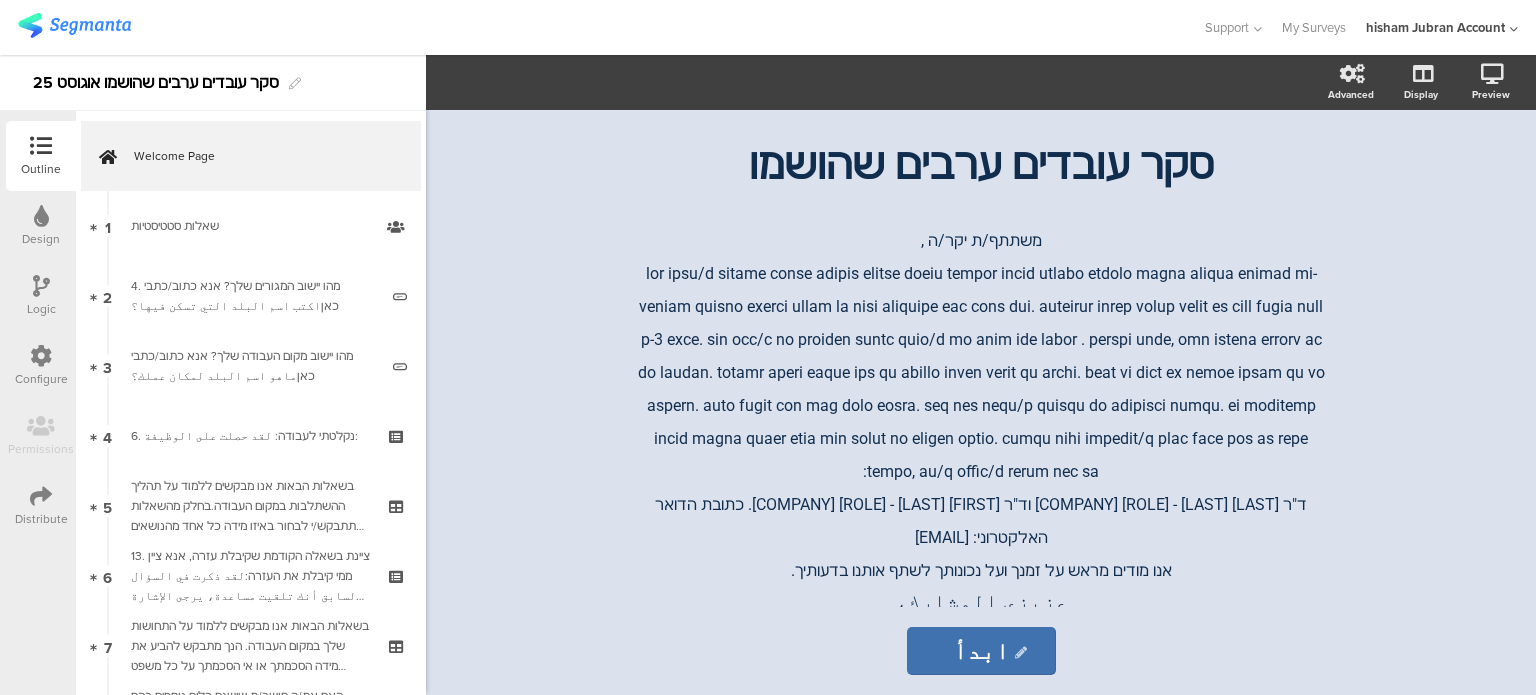 scroll, scrollTop: 0, scrollLeft: 0, axis: both 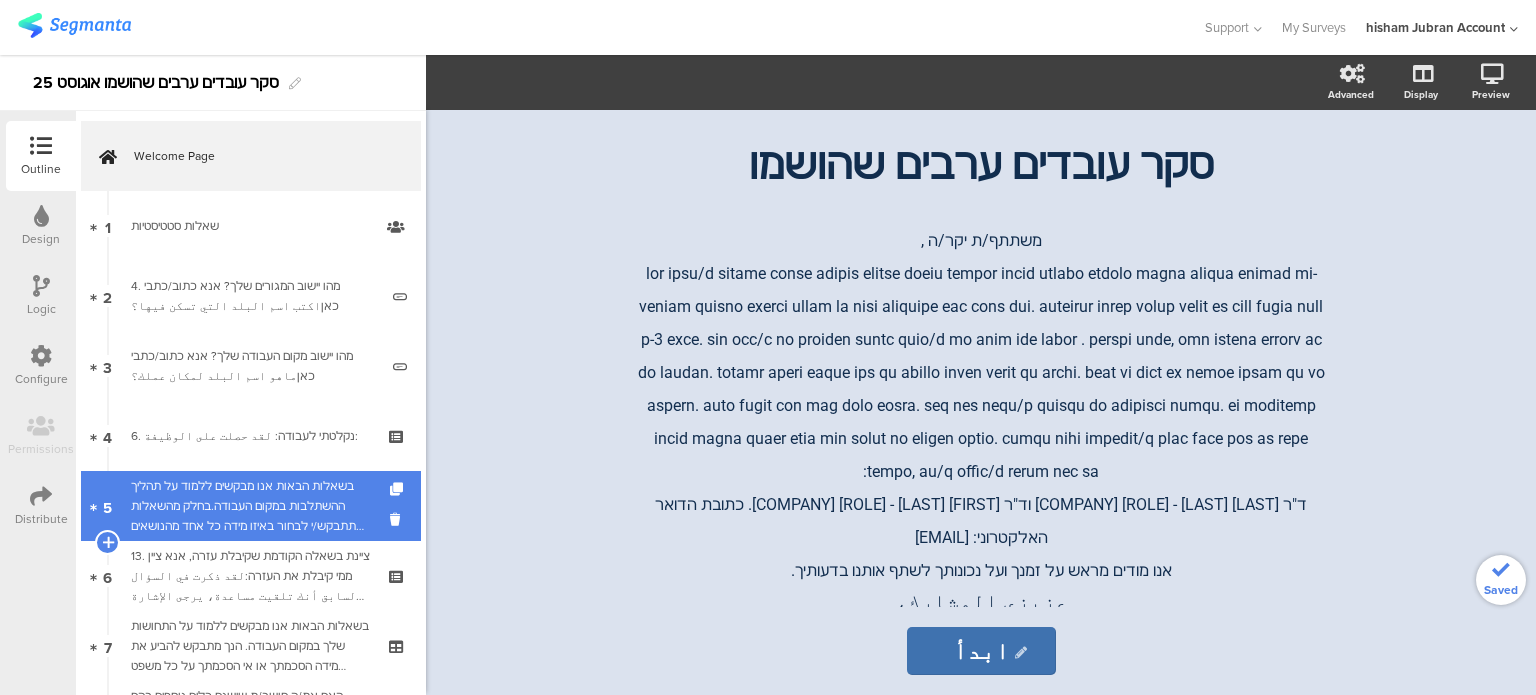 click on "בשאלות הבאות אנו מבקשים ללמוד על תהליך ההשתלבות במקום העבודה.בחלק מהשאלות תתבקש/י לבחור באיזו מידה כל אחד מהנושאים הבאים התקיים או לא התקיים בתהליך ההשתלבות שלך.אנא דרג/י את תשובתך על סולם מ-1 עד 5, כאשר:في الأسئلة التالية نسعى إلى التعرف على عملية الاندماج في مكان العمل. في بعض الأسئلة، سيُطلب منك تحديد مدى وجود أو غياب كل من القضايا التالية في البرنامج. يُرجى تقييم إجابتك على مقياس من 1 إلى 5،" at bounding box center (250, 506) 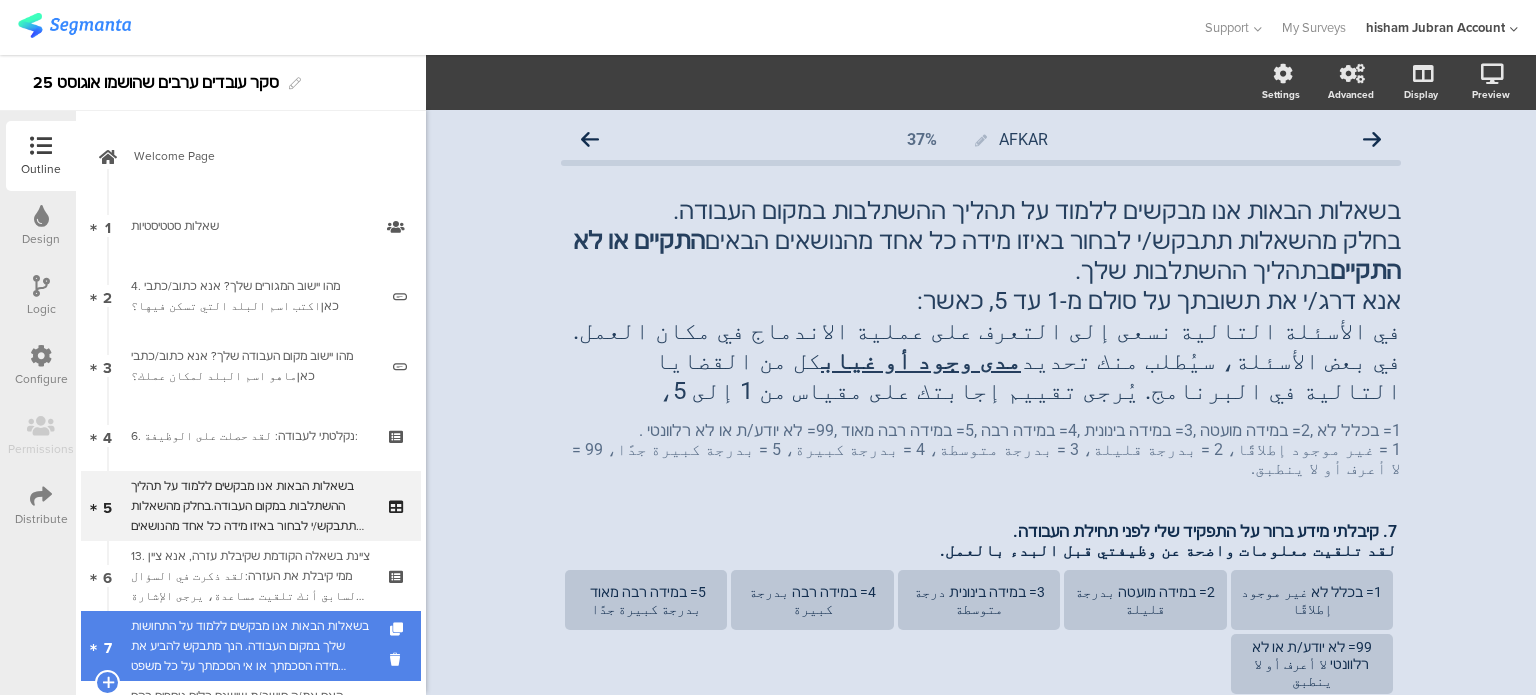 click on "בשאלות הבאות אנו מבקשים ללמוד על התחושות שלך במקום העבודה. הנך מתבקש להביע את מידה הסכמתך או אי הסכמתך על כל משפט ומשפט.אנא דרג/י את התשובה שלך על סולם מ-1 עד 5, כאשר:الأسئلة التالية تسأل عن مشاعرك تجاه بيئة العمل. يُرجى تحديد مدى موافقتك أو معارضتك لكل عبارة.يرجى تقييم إجابتك على مقياس من ١ إلى ٥، حيث:" at bounding box center [250, 646] 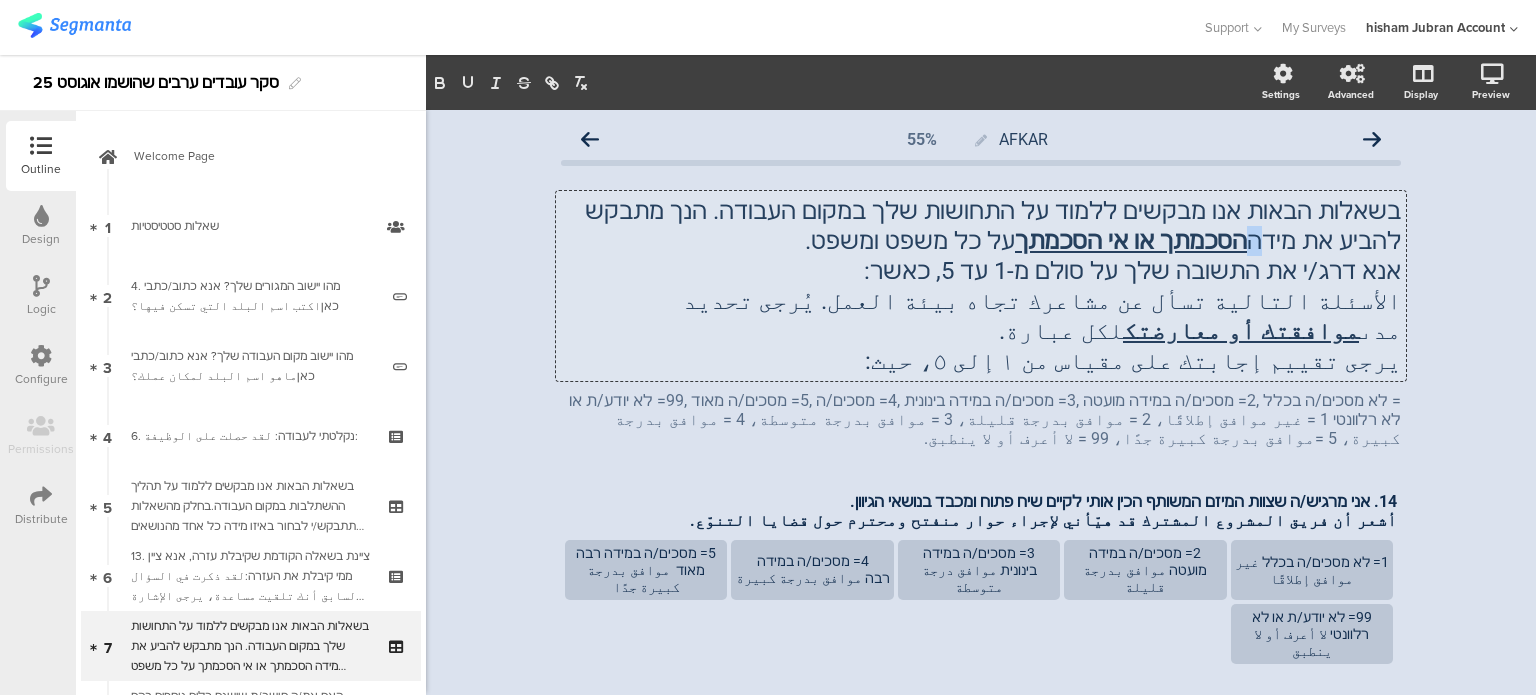 click on "בשאלות הבאות אנו מבקשים ללמוד על התחושות שלך במקום העבודה. הנך מתבקש להביע את מידה  הסכמתך או אי הסכמתך  על כל משפט ומשפט. אנא דרג/י את התשובה שלך על סולם מ-1 עד 5, כאשר: الأسئلة التالية تسأل عن مشاعرك تجاه بيئة العمل. يُرجى تحديد مدى  موافقتك أو معارضتك  لكل عبارة. يرجى تقييم إجابتك على مقياس من ١ إلى ٥، حيث:
בשאלות הבאות אנו מבקשים ללמוד על התחושות שלך במקום העבודה. הנך מתבקש להביע את מידה  הסכמתך או אי הסכמתך  על כל משפט ומשפט. אנא דרג/י את התשובה שלך על סולם מ-1 עד 5, כאשר: الأسئلة التالية تسأل عن مشاعرك تجاه بيئة العمل. يُرجى تحديد مدى  موافقتك أو معارضتك" 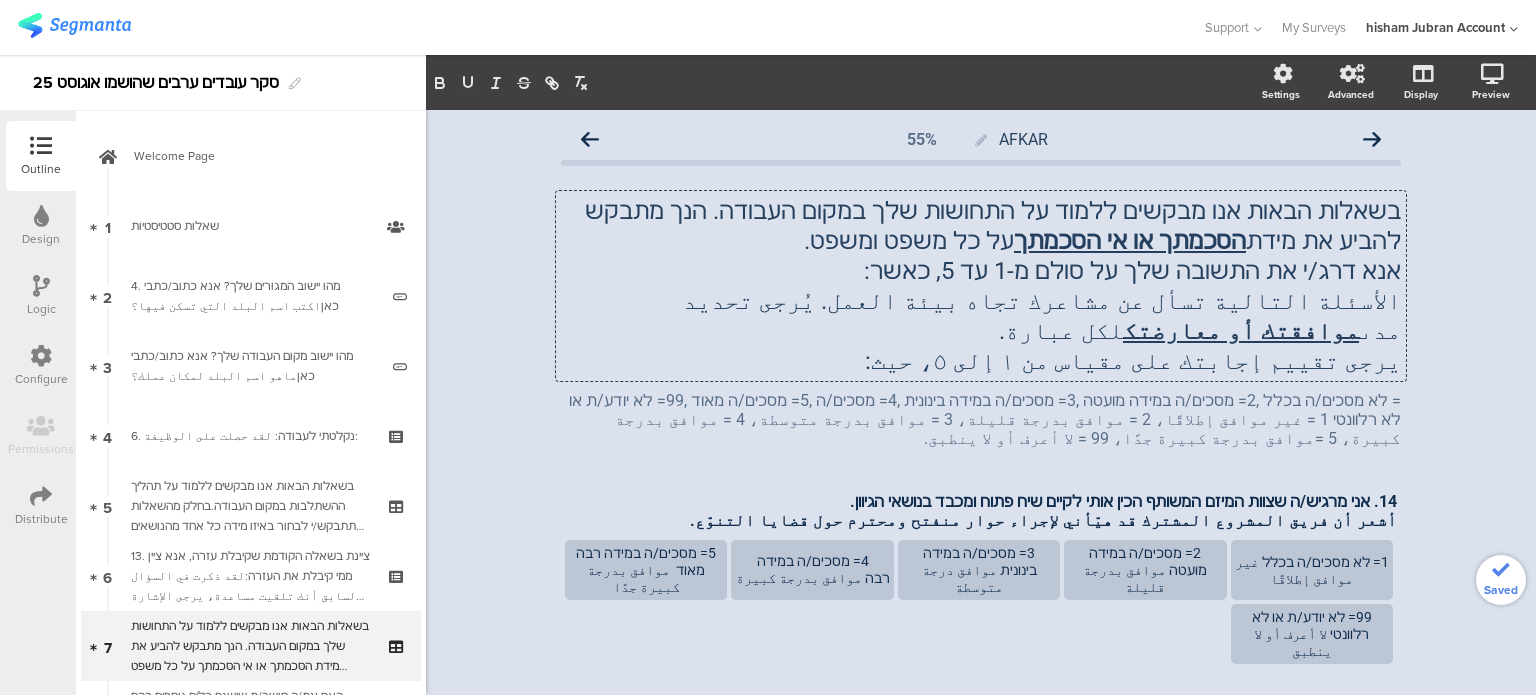 click on "AFKAR
55%
בשאלות הבאות אנו מבקשים ללמוד על התחושות שלך במקום העבודה. הנך מתבקש להביע את מידת  הסכמתך או אי הסכמתך  על כל משפט ומשפט. אנא דרג/י את התשובה שלך על סולם מ-1 עד 5, כאשר: الأسئلة التالية تسأل عن مشاعرك تجاه بيئة العمل. يُرجى تحديد مدى  موافقتك أو معارضتك  لكل عبارة.
הסכמתך או אי הסכמתך  על כל משפט ומשפט." 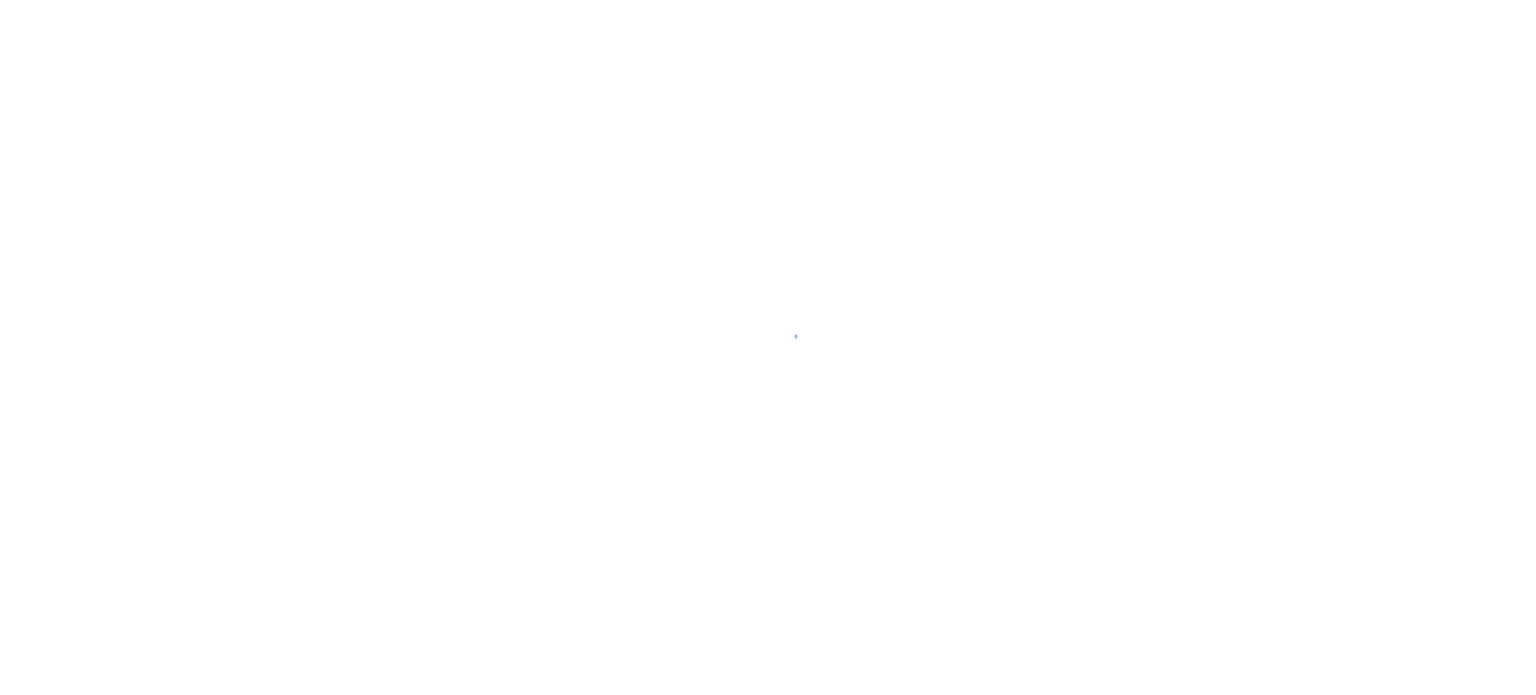 scroll, scrollTop: 0, scrollLeft: 0, axis: both 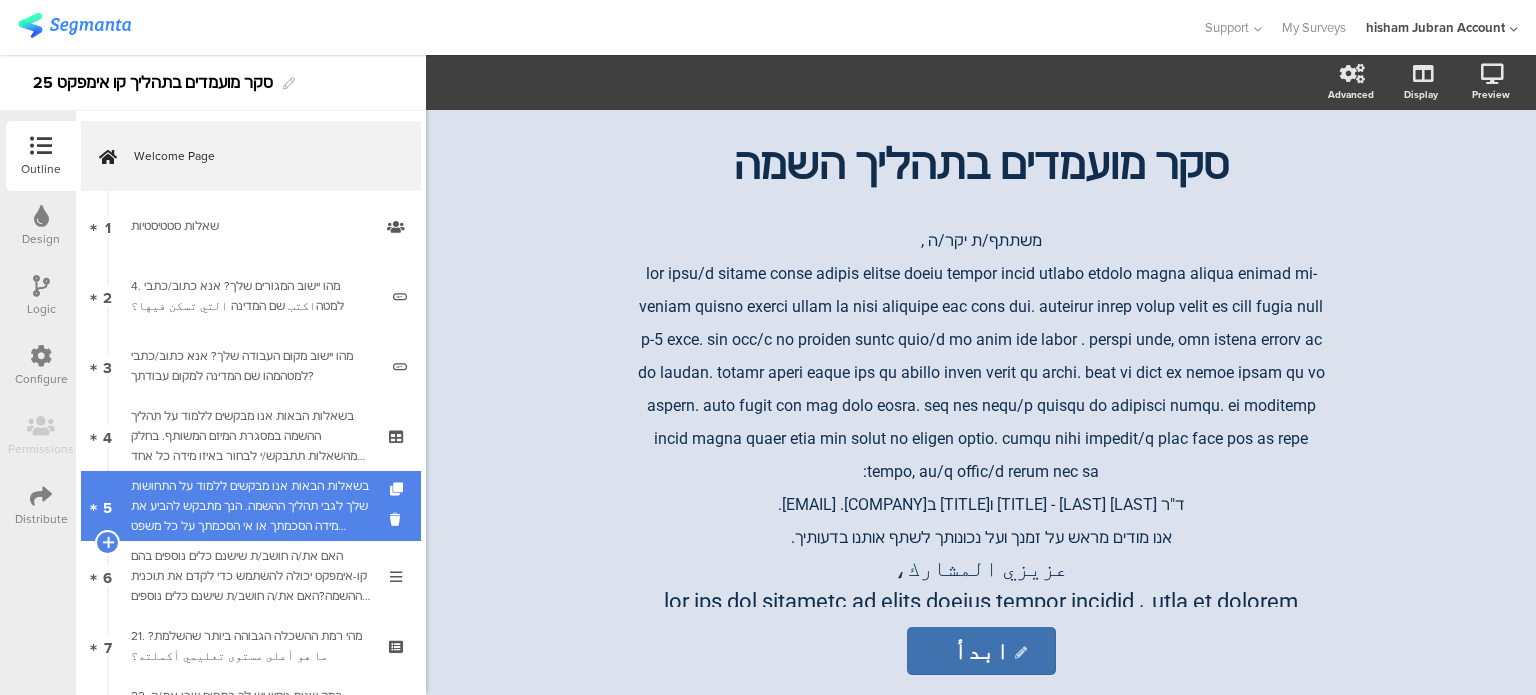 click on "בשאלות הבאות אנו מבקשים ללמוד על התחושות שלך לגבי תהליך ההשמה. הנך מתבקש להביע את מידה הסכמתך או אי הסכמתך על כל משפט ומשפט.אנא דרג/י את התשובה שלך על סולם מ-1 עד 5, כאשר:في الأسئلة التالية، نود أن نتعرف على آرائكم حول عملية التوظيف. يُرجى تحديد مدى موافقتكم أو معارضتكم لكل عبارة.يرجى تقييم إجابتكم على مقياس من ١ إلى ٥، حيث:" at bounding box center (250, 506) 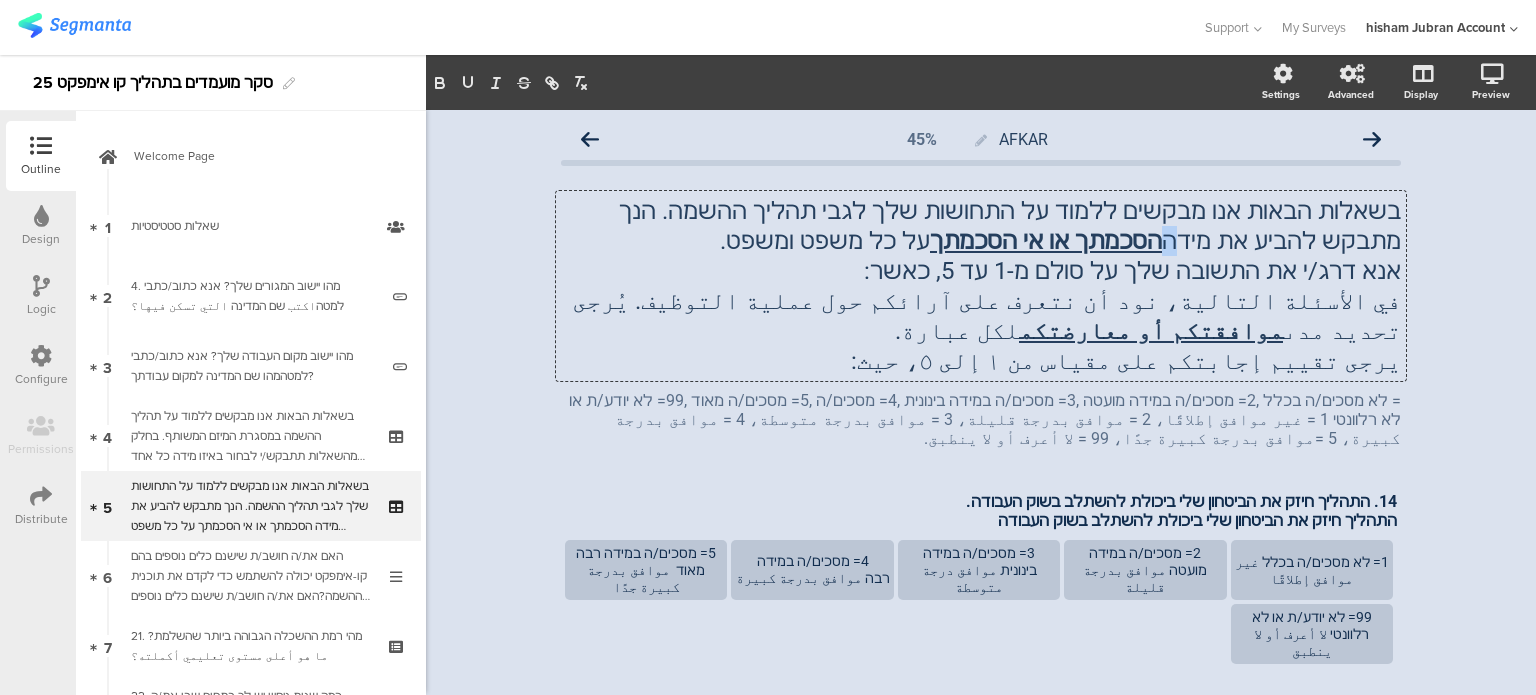 drag, startPoint x: 564, startPoint y: 215, endPoint x: 476, endPoint y: 179, distance: 95.07891 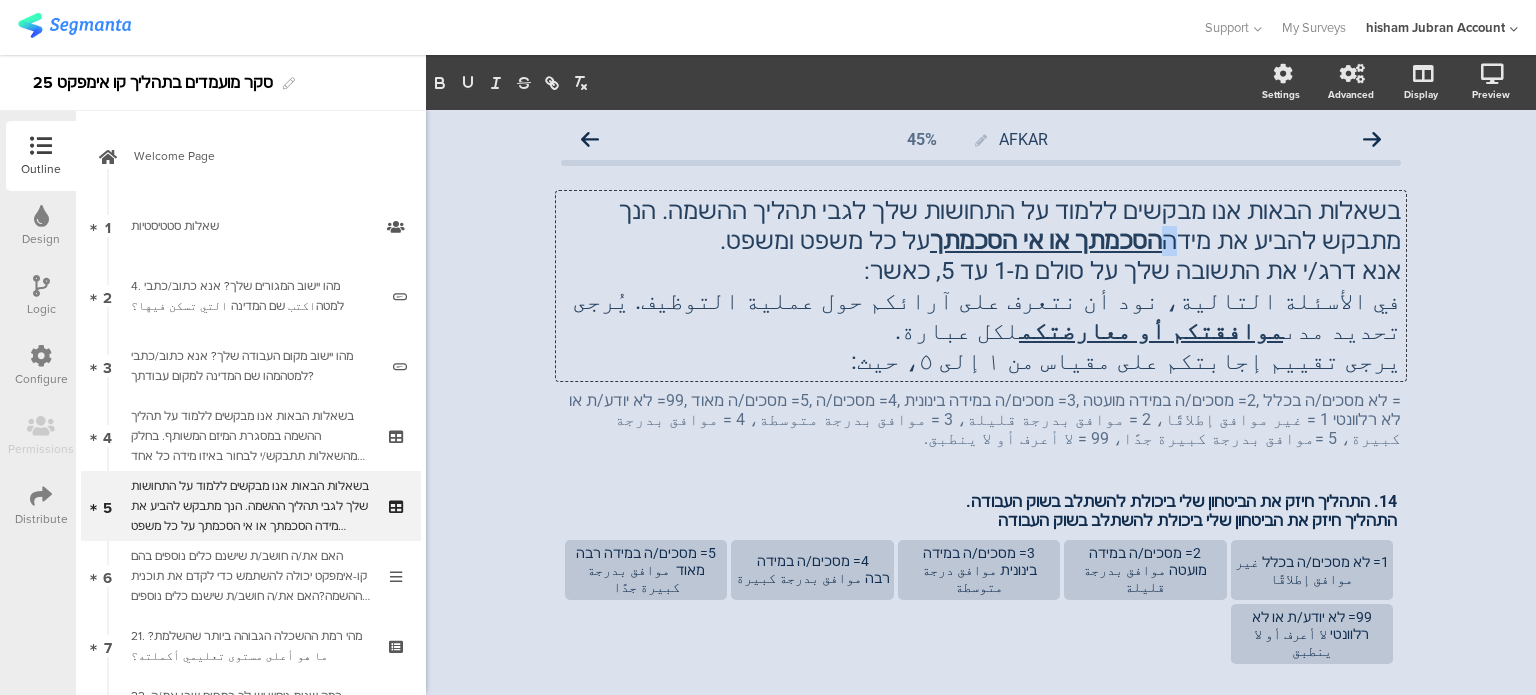 click on "בשאלות הבאות אנו מבקשים ללמוד על התחושות שלך לגבי תהליך ההשמה. הנך מתבקש להביע את מידה  הסכמתך או אי הסכמתך  על כל משפט ומשפט. אנא דרג/י את התשובה שלך על סולם מ-1 עד 5, כאשר: في الأسئلة التالية، نود أن نتعرف على آرائكم حول عملية التوظيف. يُرجى تحديد مدى  موافقتكم أو معارضتكم  لكل عبارة. يرجى تقييم إجابتكم على مقياس من ١ إلى ٥، حيث:
בשאלות הבאות אנו מבקשים ללמוד על התחושות שלך לגבי תהליך ההשמה. הנך מתבקש להביע את מידה  הסכמתך או אי הסכמתך  על כל משפט ומשפט. אנא דרג/י את התשובה שלך על סולם מ-1 עד 5, כאשר: موافقتكم أو معارضتكم  لكل عبارة.
הסכמתך או אי הסכמתך  لكل عبارة." 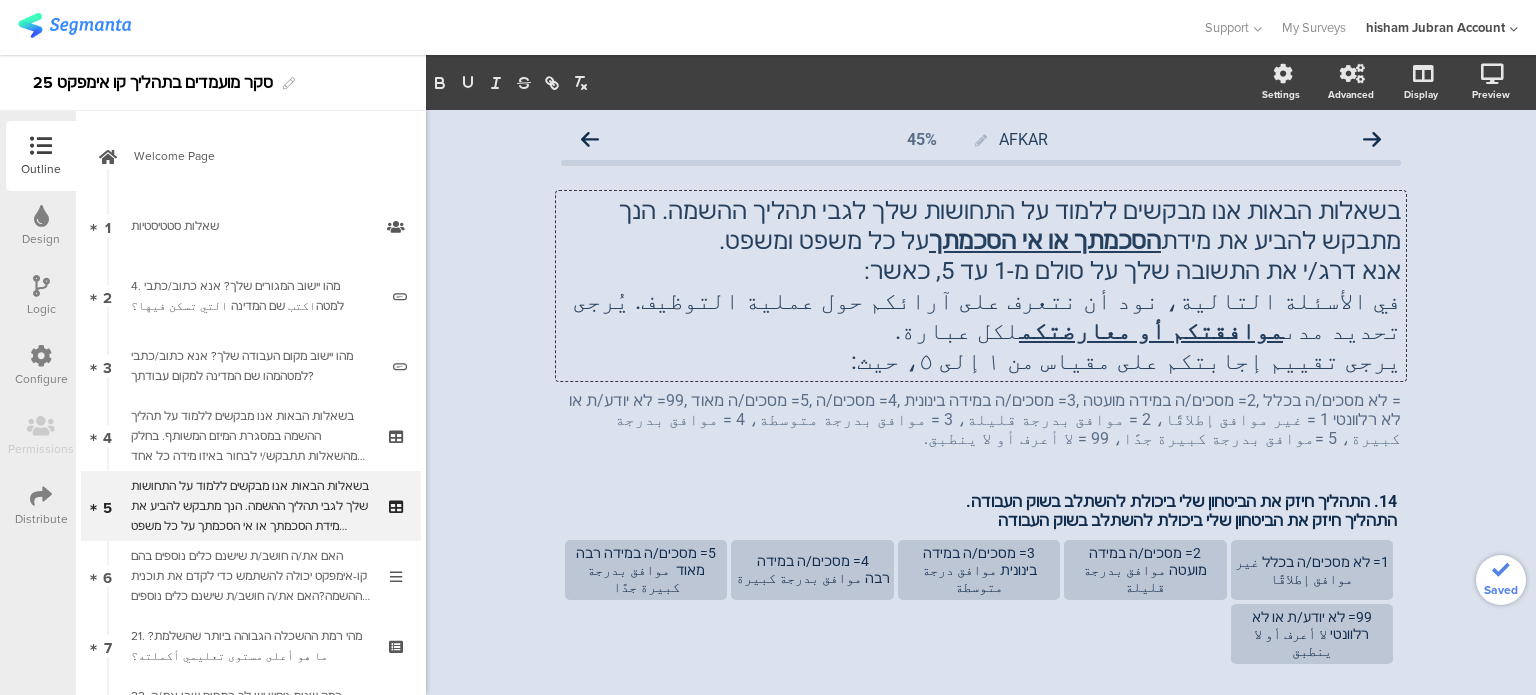 click on "AFKAR
45%
בשאלות הבאות אנו מבקשים ללמוד על התחושות שלך לגבי תהליך ההשמה. הנך מתבקש להביע את מידת  הסכמתך או אי הסכמתך  על כל משפט ומשפט. אנא דרג/י את התשובה שלך על סולם מ-1 עד 5, כאשר: في الأسئلة التالية، نود أن نتعرف على آرائكم حول عملية التوظيف. يُرجى تحديد مدى  موافقتكم أو معارضتكم  لكل عبارة.
על כל משפט ומשפט." 